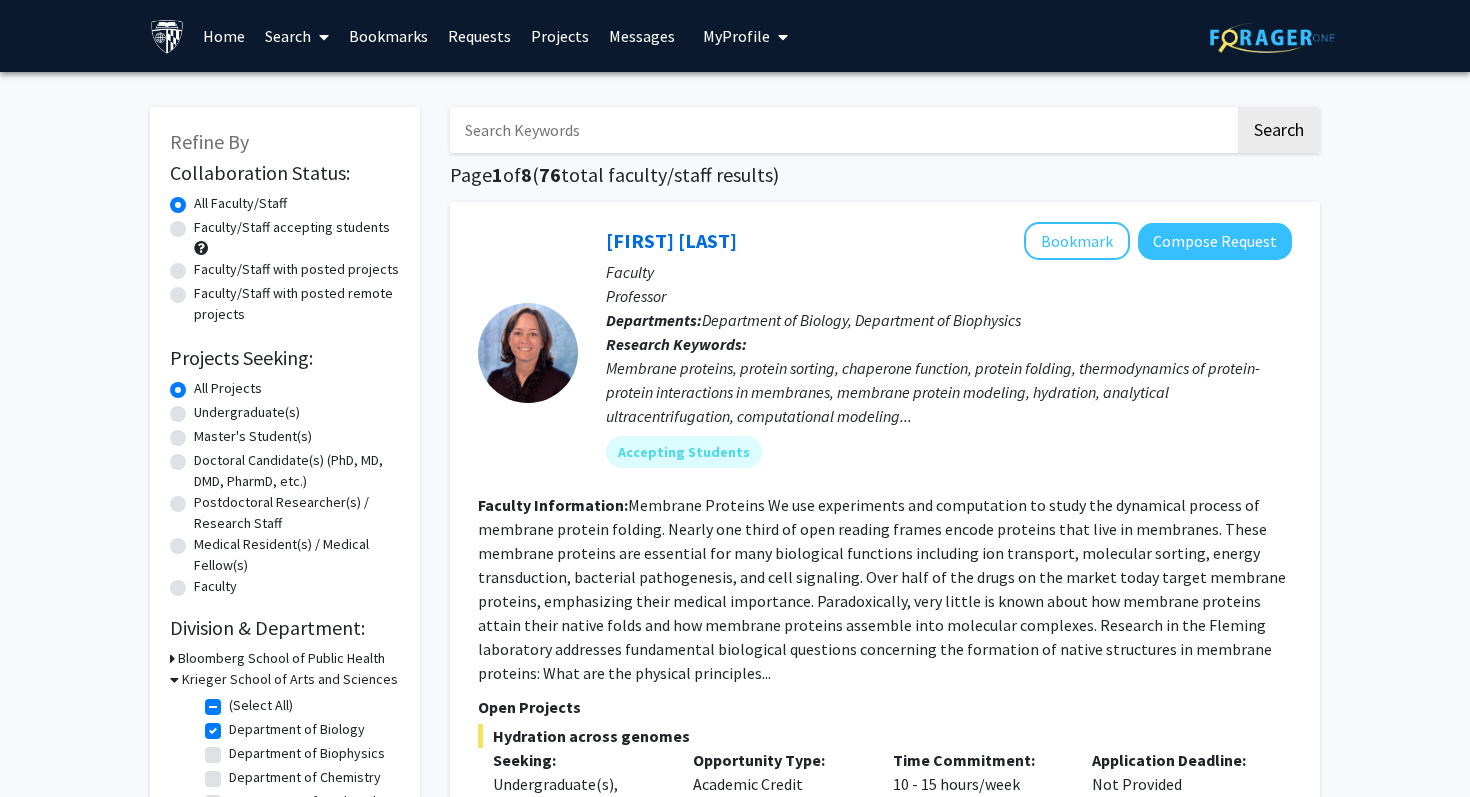 scroll, scrollTop: 5115, scrollLeft: 0, axis: vertical 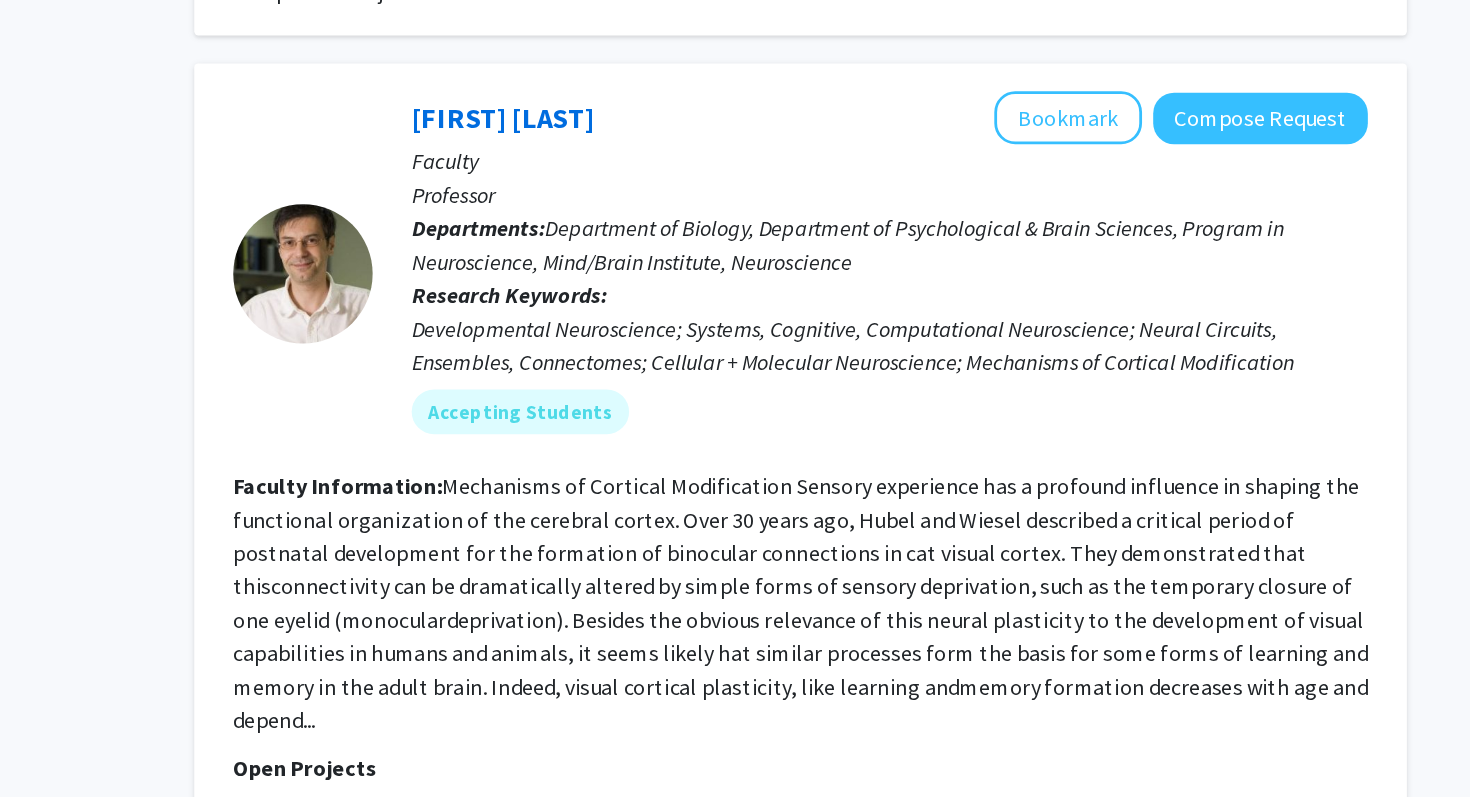 click on "Mechanisms of Cortical Modification
Sensory experience has a profound influence in shaping the functional organization of the cerebral cortex. Over 30 years ago, Hubel and Wiesel described a critical period of postnatal development for the formation of binocular connections in cat visual cortex. They demonstrated that thisconnectivity can be dramatically altered by simple forms of sensory deprivation, such as the temporary closure of one eyelid (monoculardeprivation). Besides the obvious relevance of this neural plasticity to the development of visual capabilities in humans and animals, it seems likely hat similar processes form the basis for some forms of learning and memory in the adult brain. Indeed, visual cortical plasticity, like learning andmemory formation decreases with age and depend..." 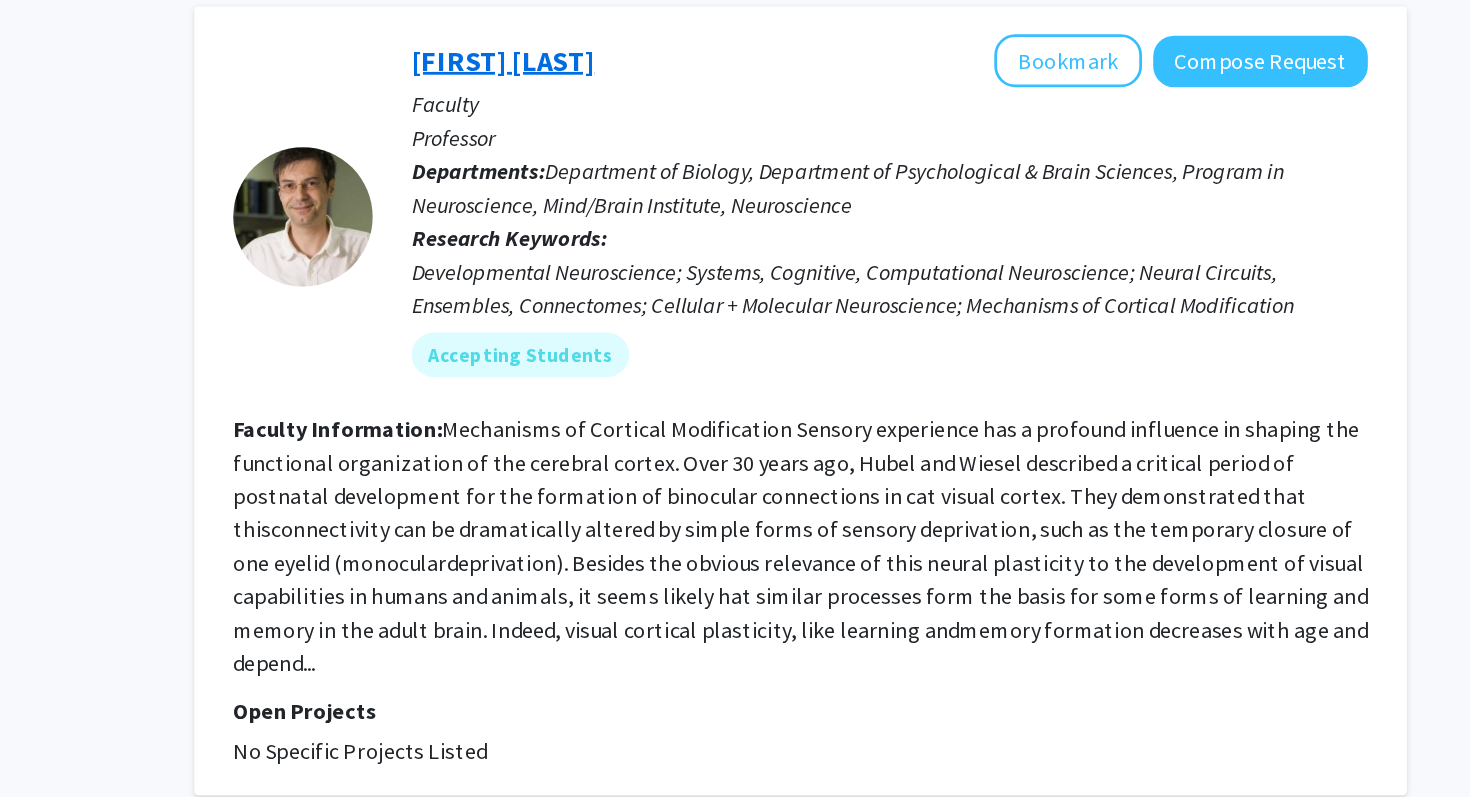 click on "[FIRST] [LAST]" 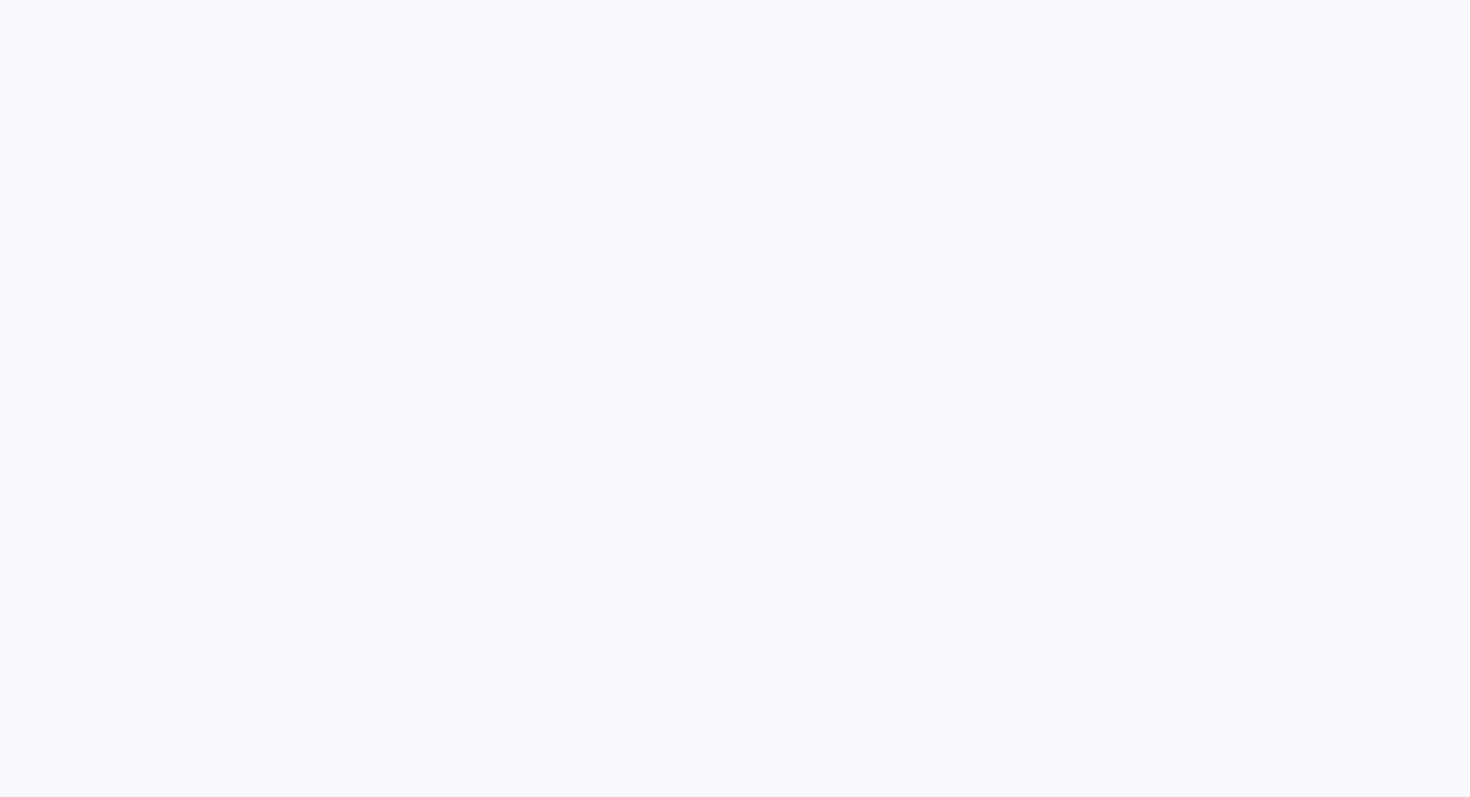 click on "Skip navigation  Home  Search  Bookmarks  Requests  Projects Messages  My   Profile  [FIRST] [LAST] View Profile Account Settings Log Out Complete your profile ×  To continue, you need to make sure you've filled out your name, major, and year on your profile so it can be shared with faculty members.  Trust us, we’re here to save you time!  Continue exploring the site   Go to profile   ForagerOne, LLC © 2025  Press  Media Terms of Use Privacy Policy About Contact Us" at bounding box center (735, 398) 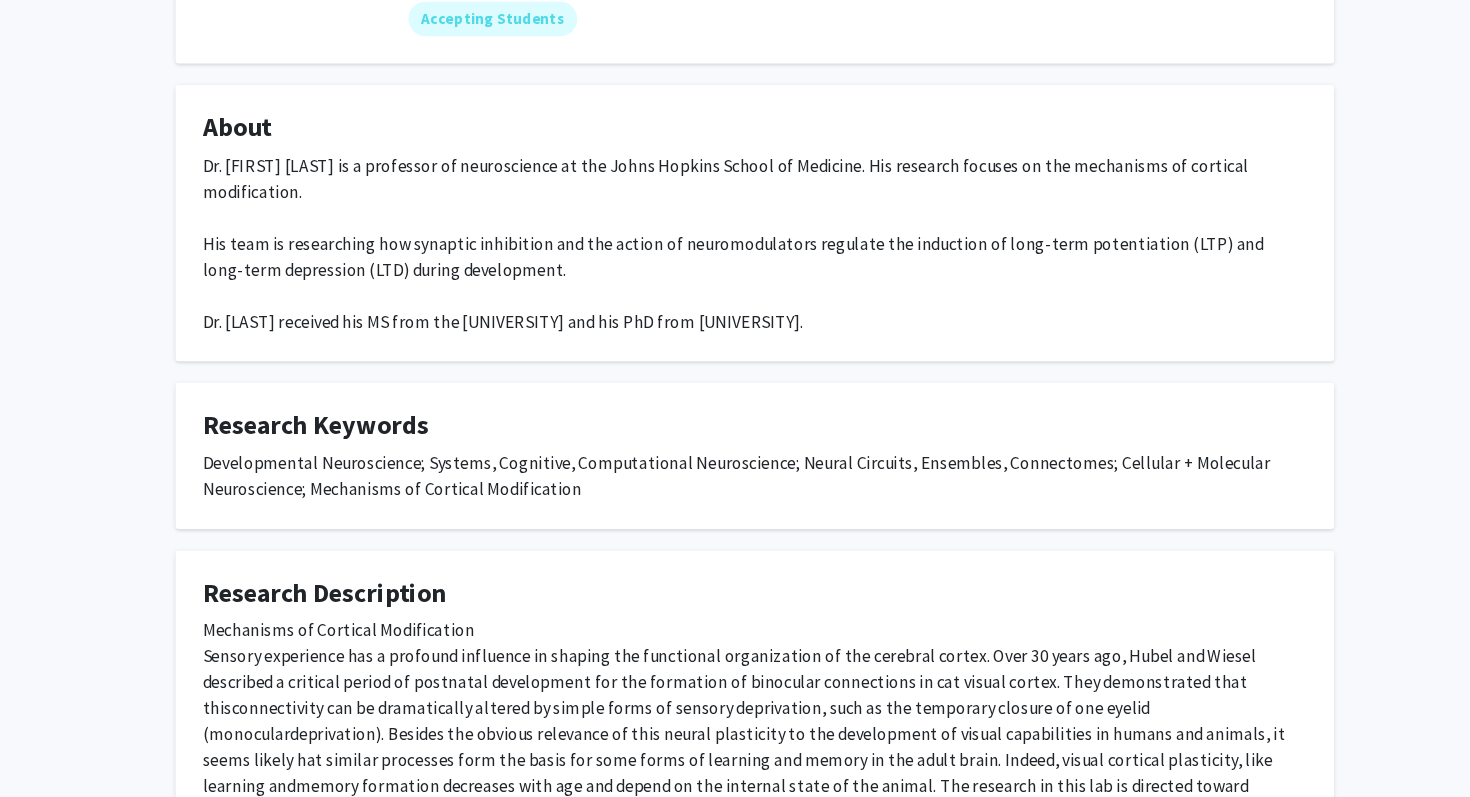 scroll, scrollTop: 503, scrollLeft: 0, axis: vertical 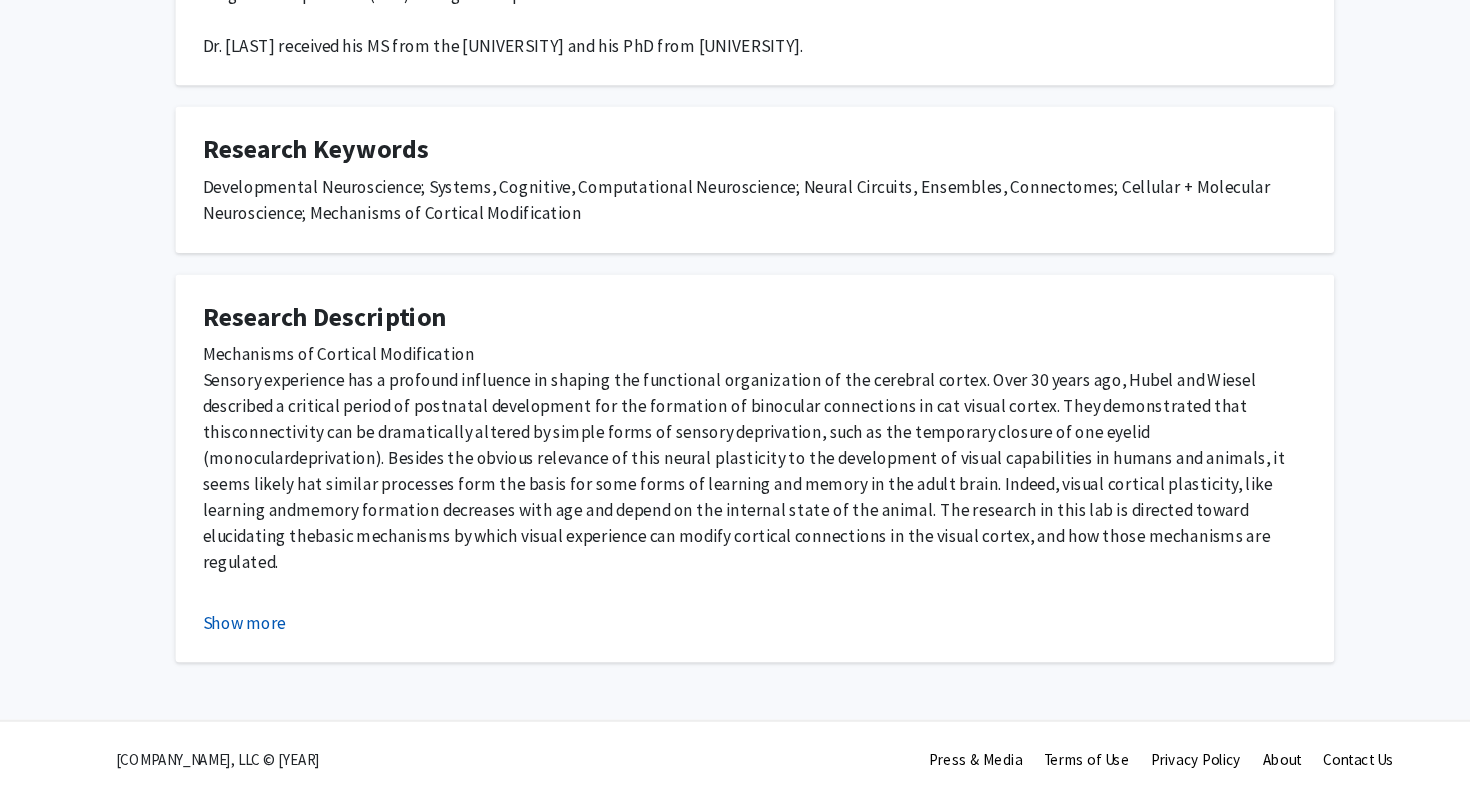 click on "Show more" 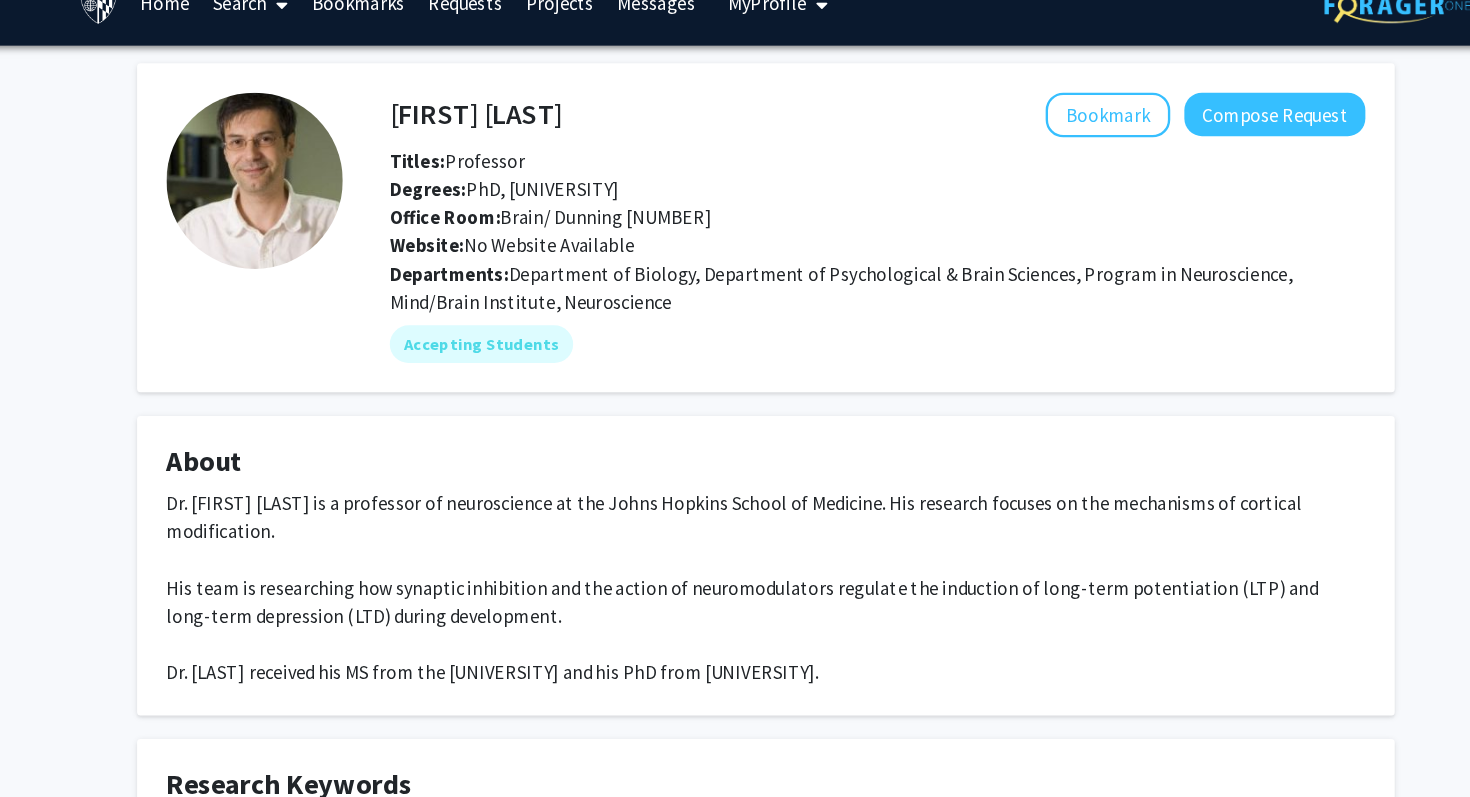 scroll, scrollTop: 0, scrollLeft: 0, axis: both 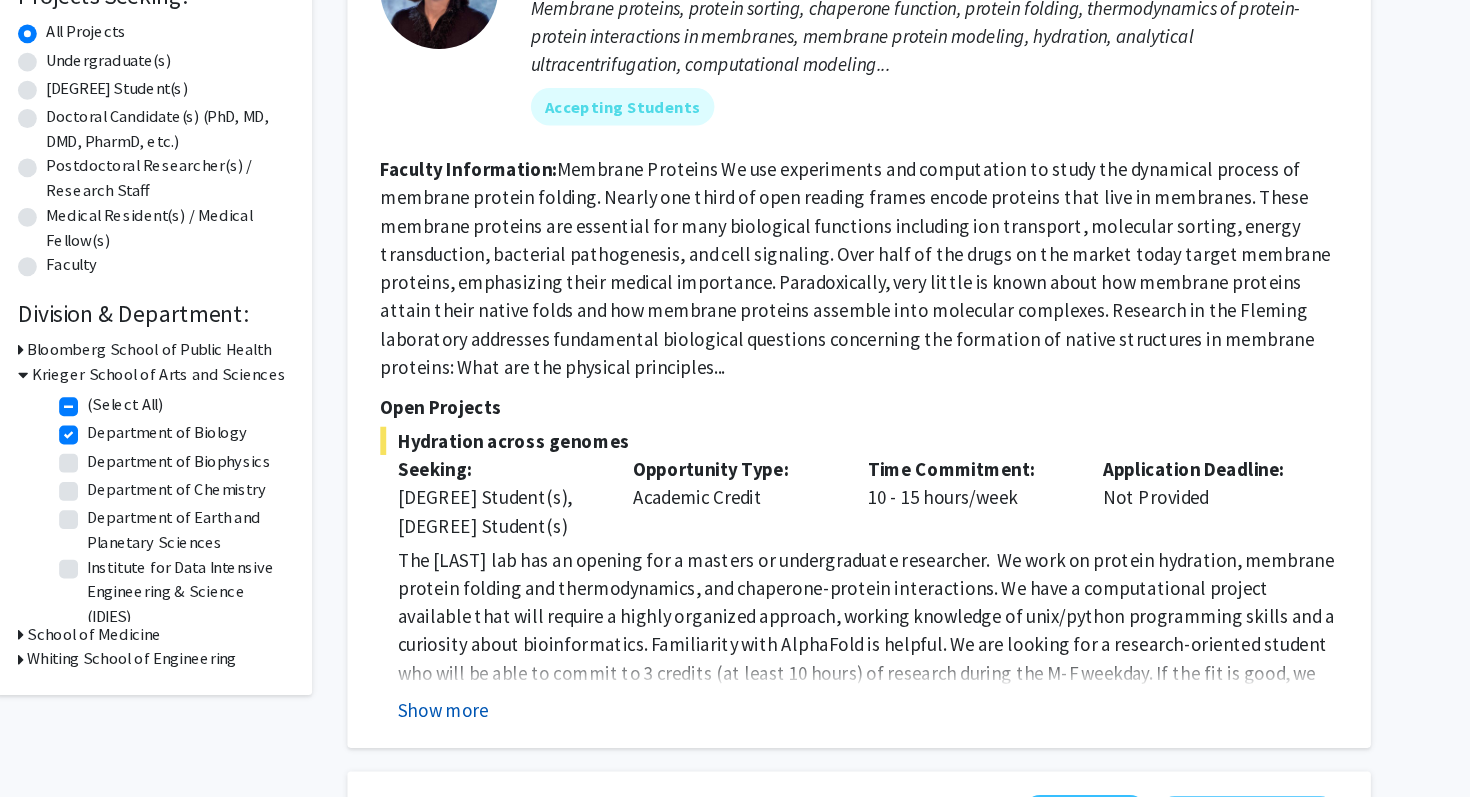 click on "Show more" 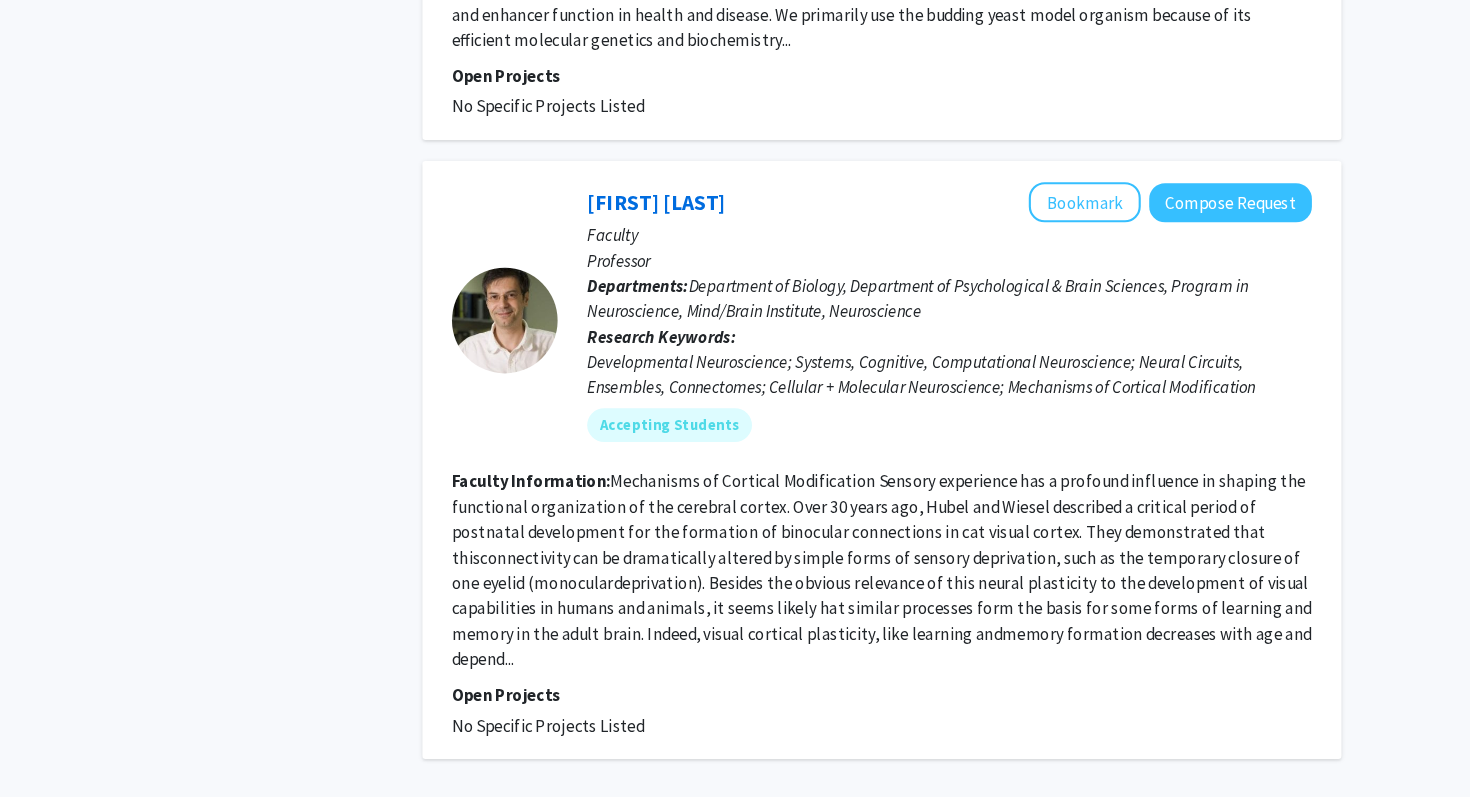 scroll, scrollTop: 5383, scrollLeft: 0, axis: vertical 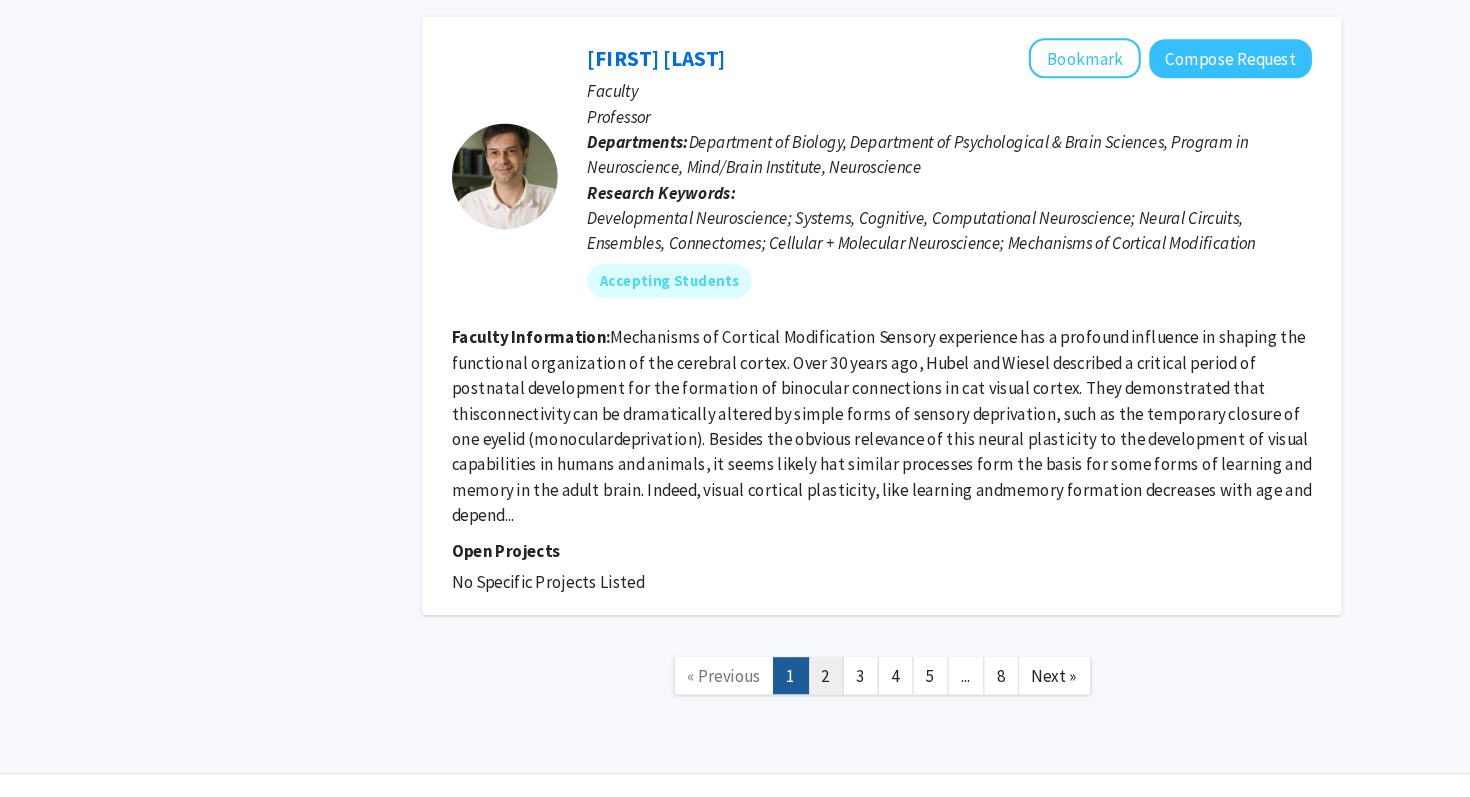 click on "2" 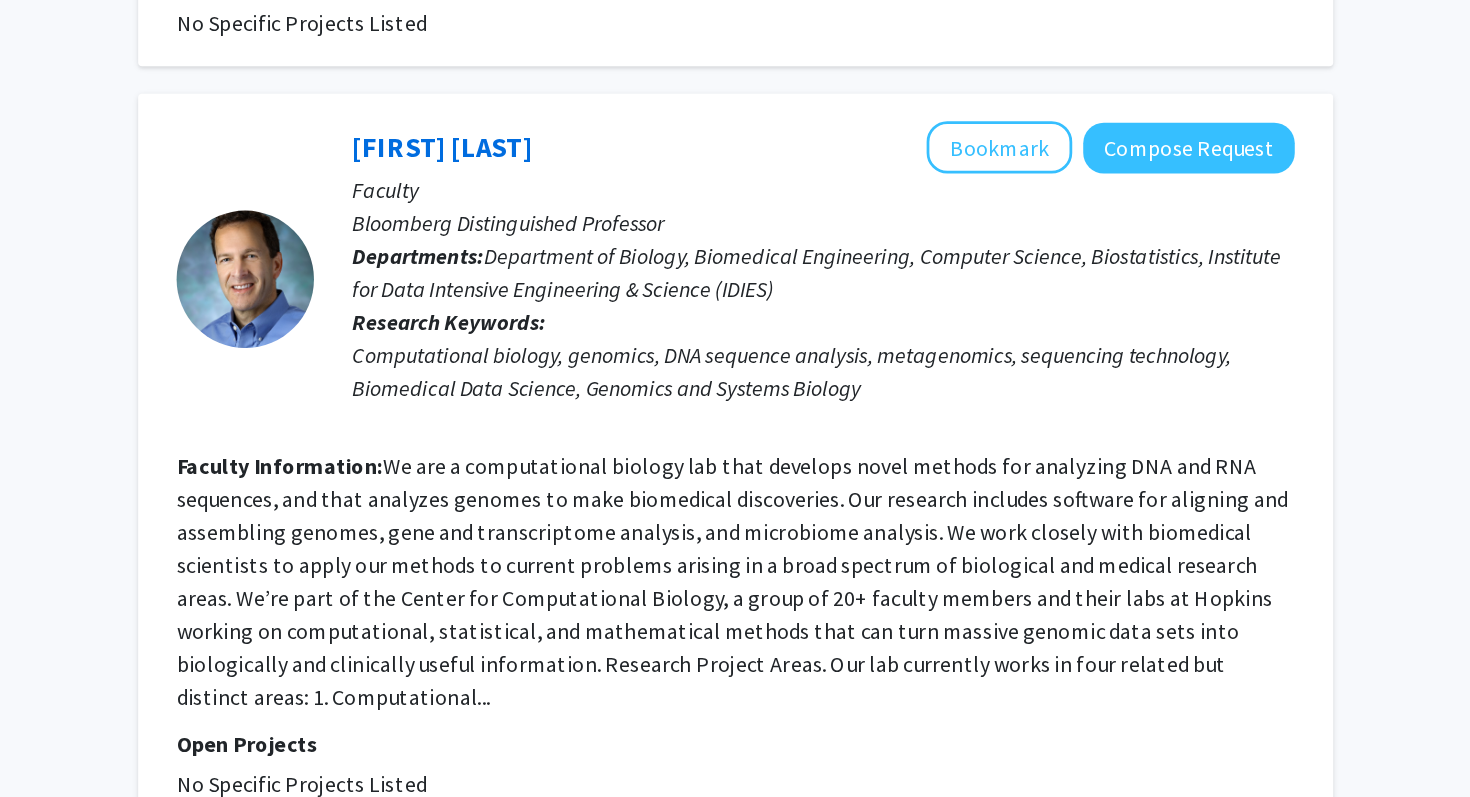 scroll, scrollTop: 2048, scrollLeft: 0, axis: vertical 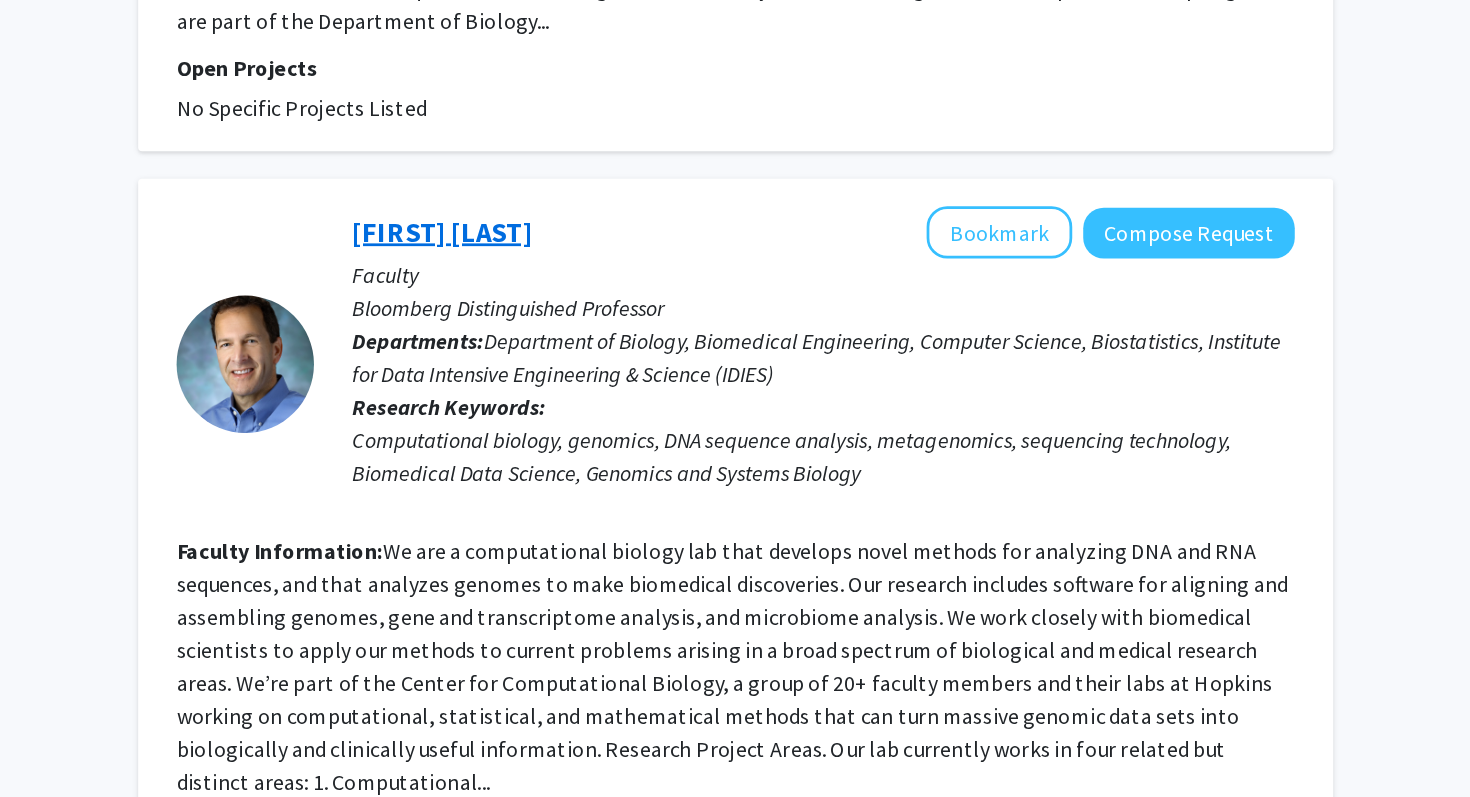 click on "Steven Salzberg" 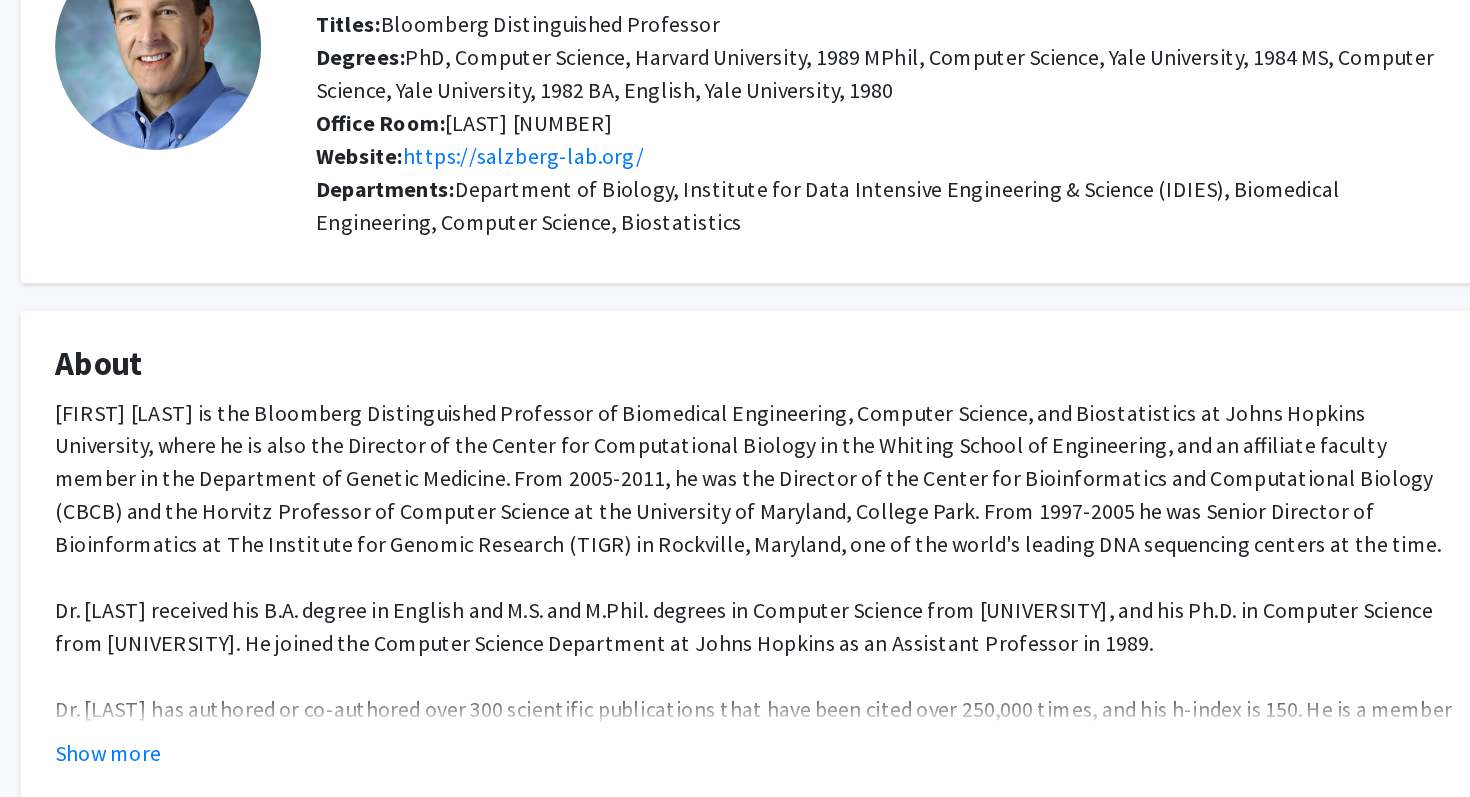 scroll, scrollTop: 0, scrollLeft: 0, axis: both 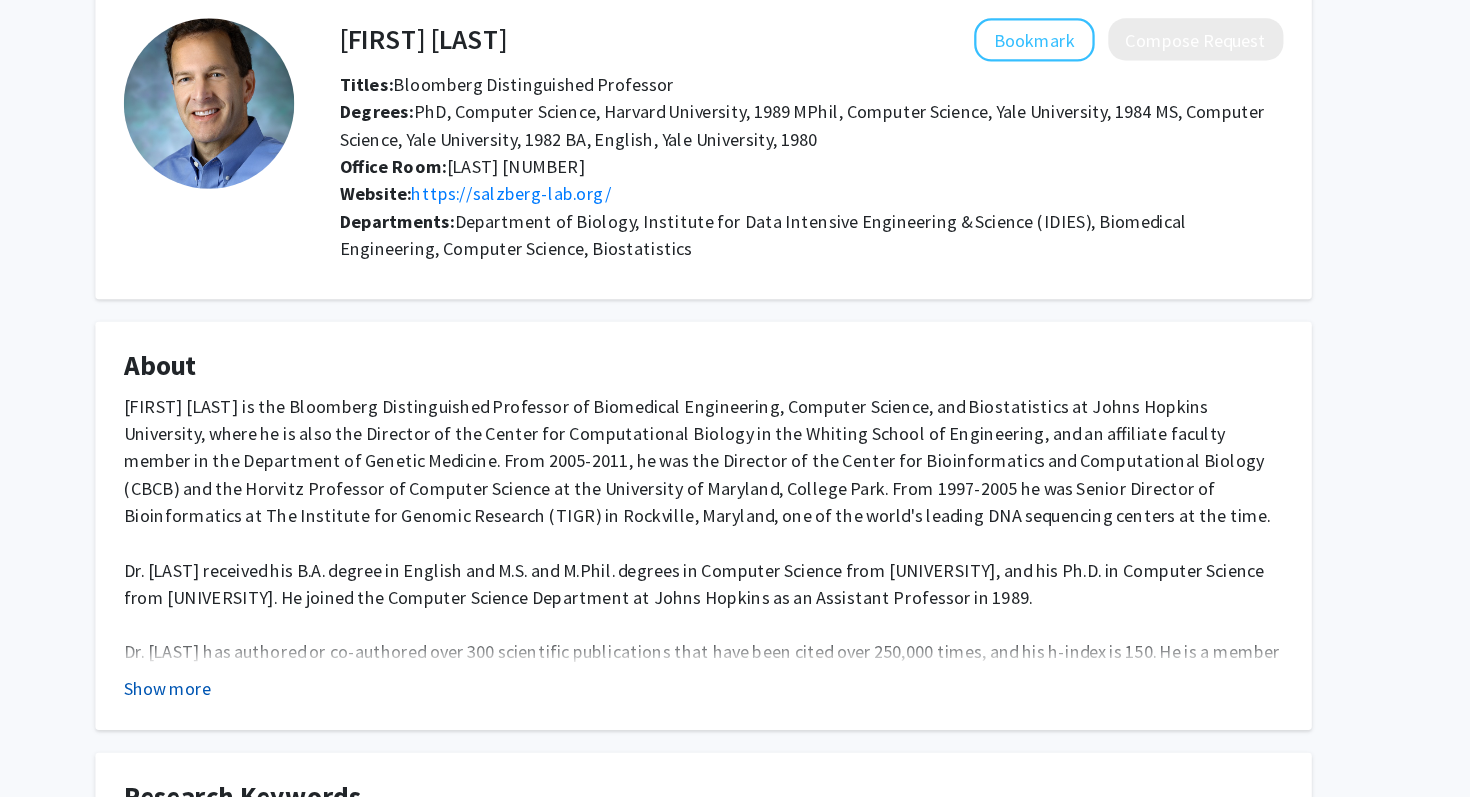 click on "Show more" 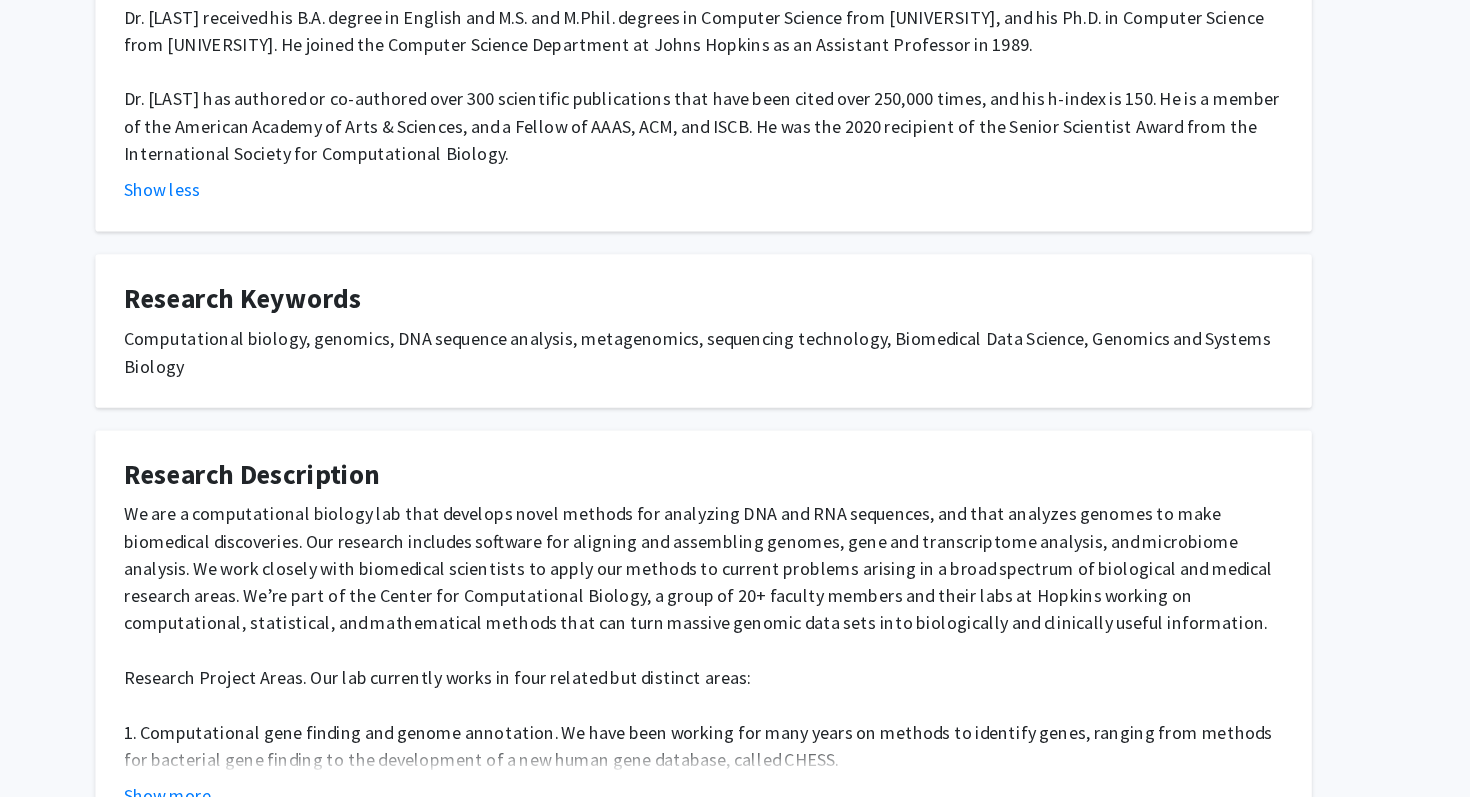 scroll, scrollTop: 647, scrollLeft: 0, axis: vertical 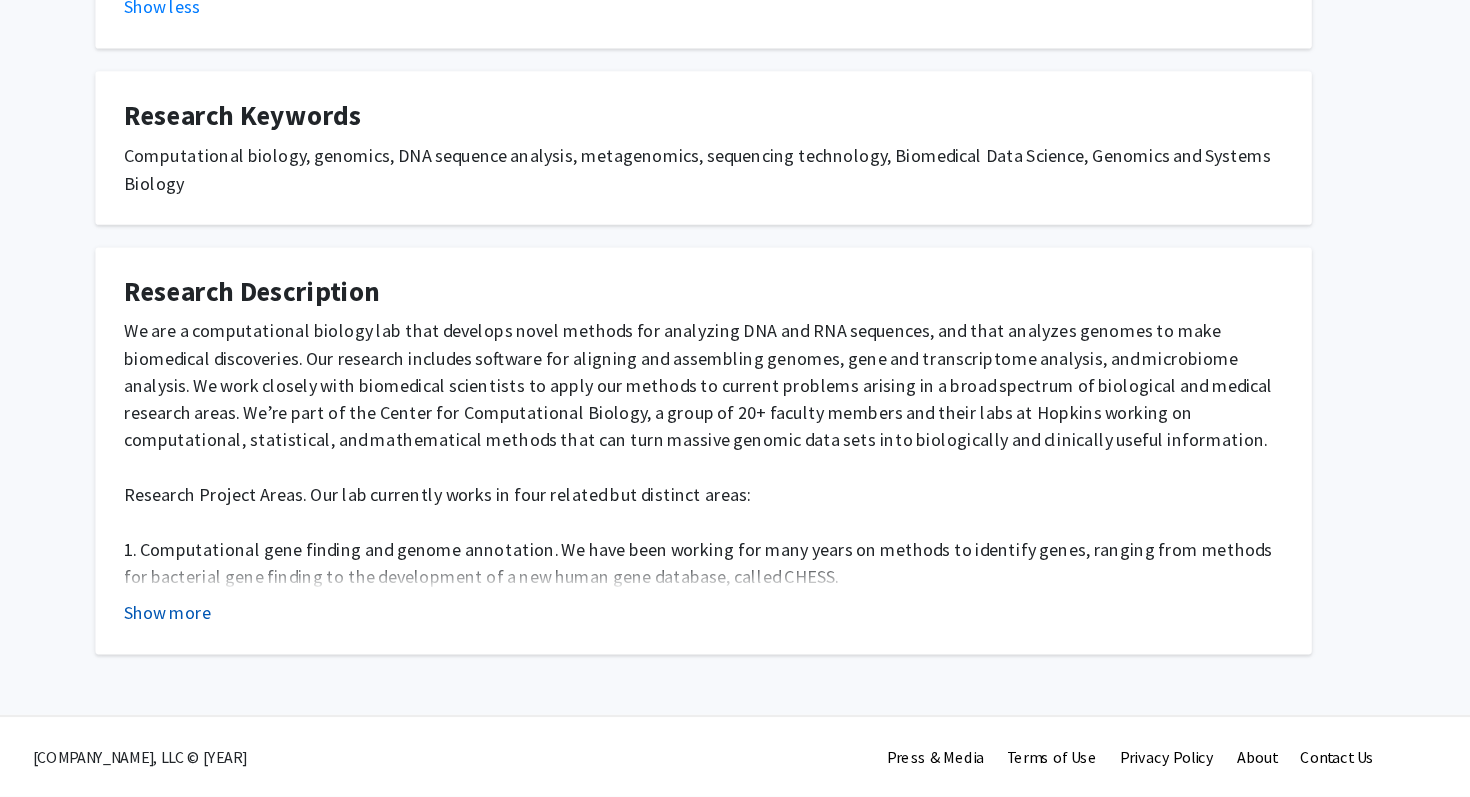 click on "Show more" 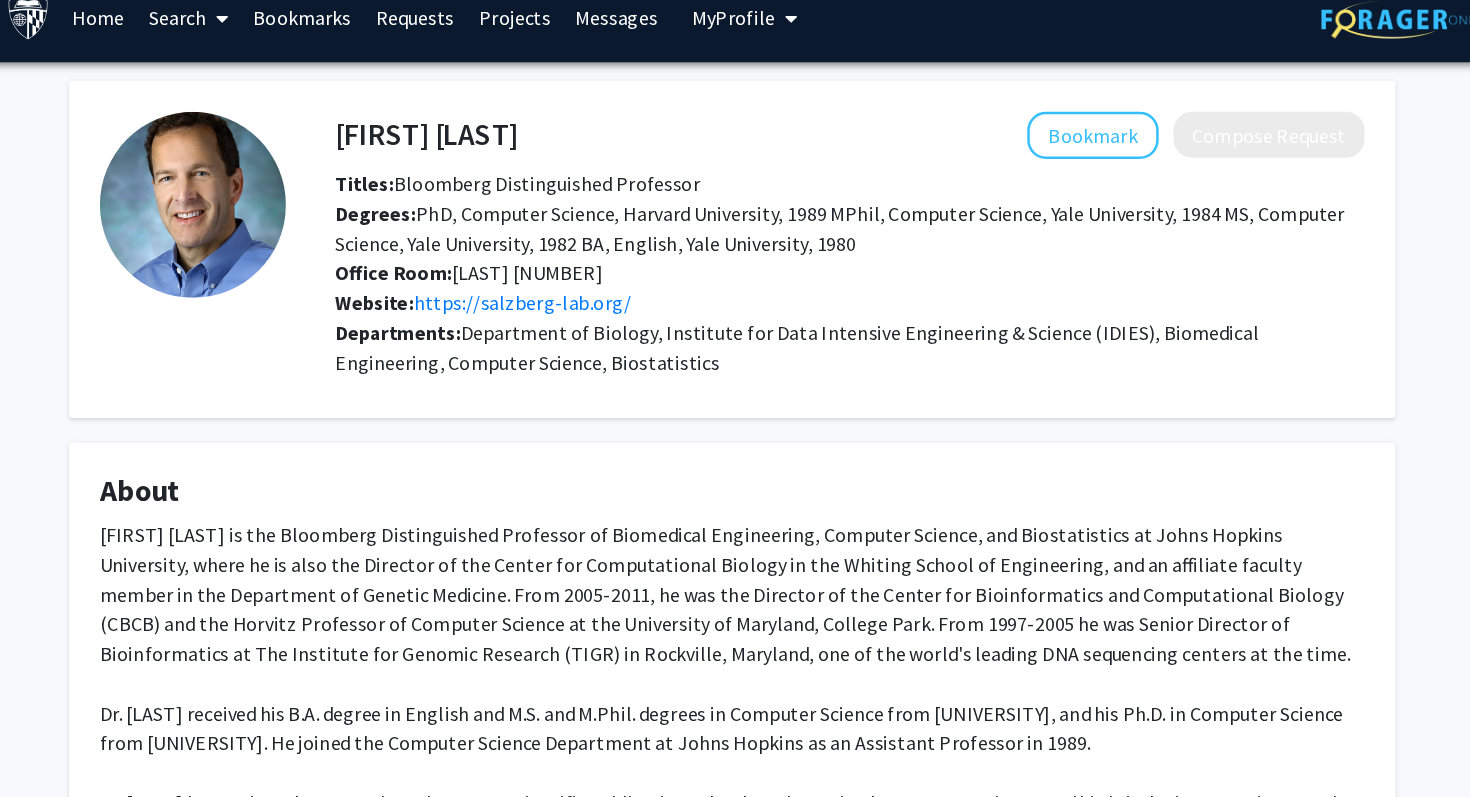 scroll, scrollTop: 0, scrollLeft: 0, axis: both 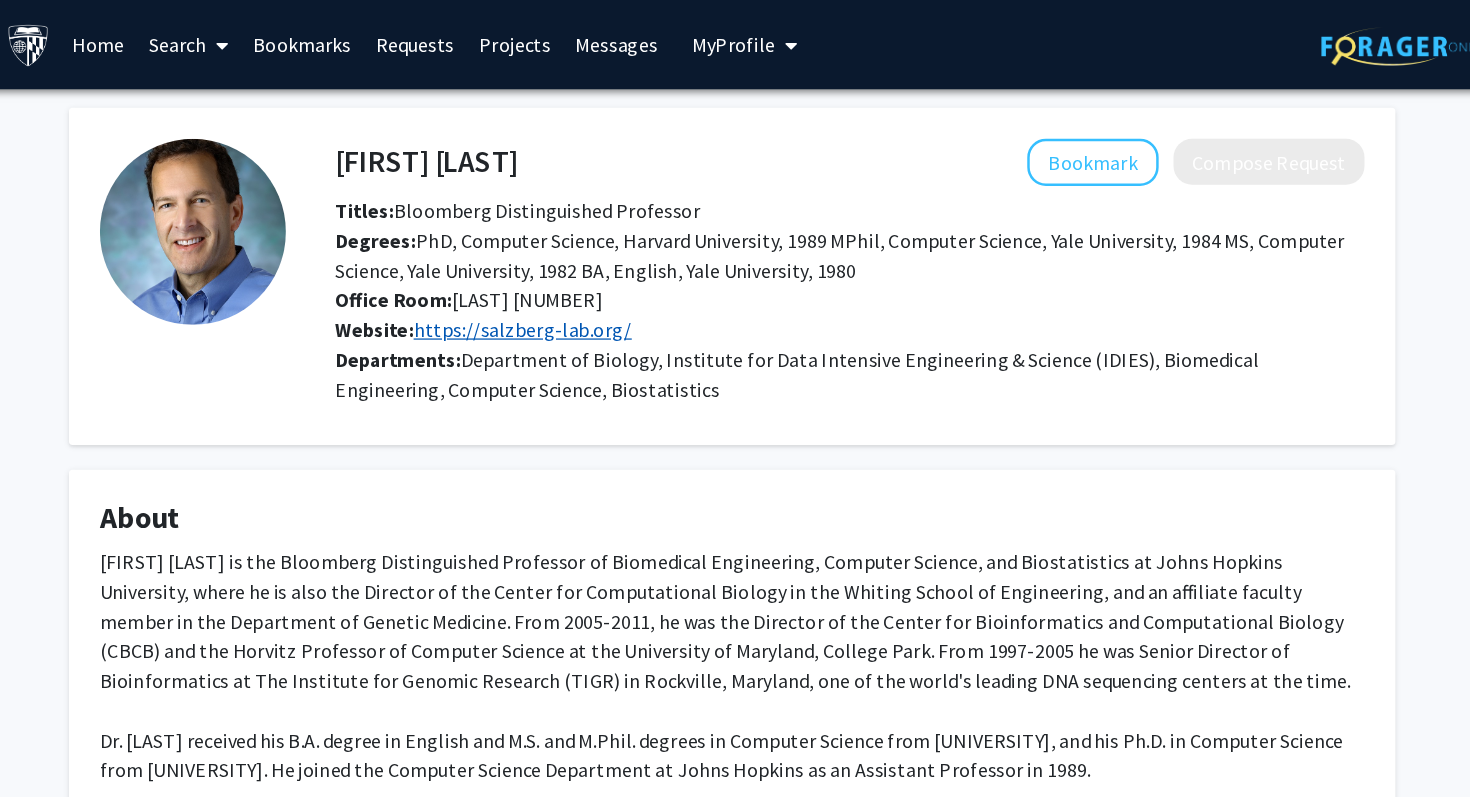 click on "https://salzberg-lab.org/" 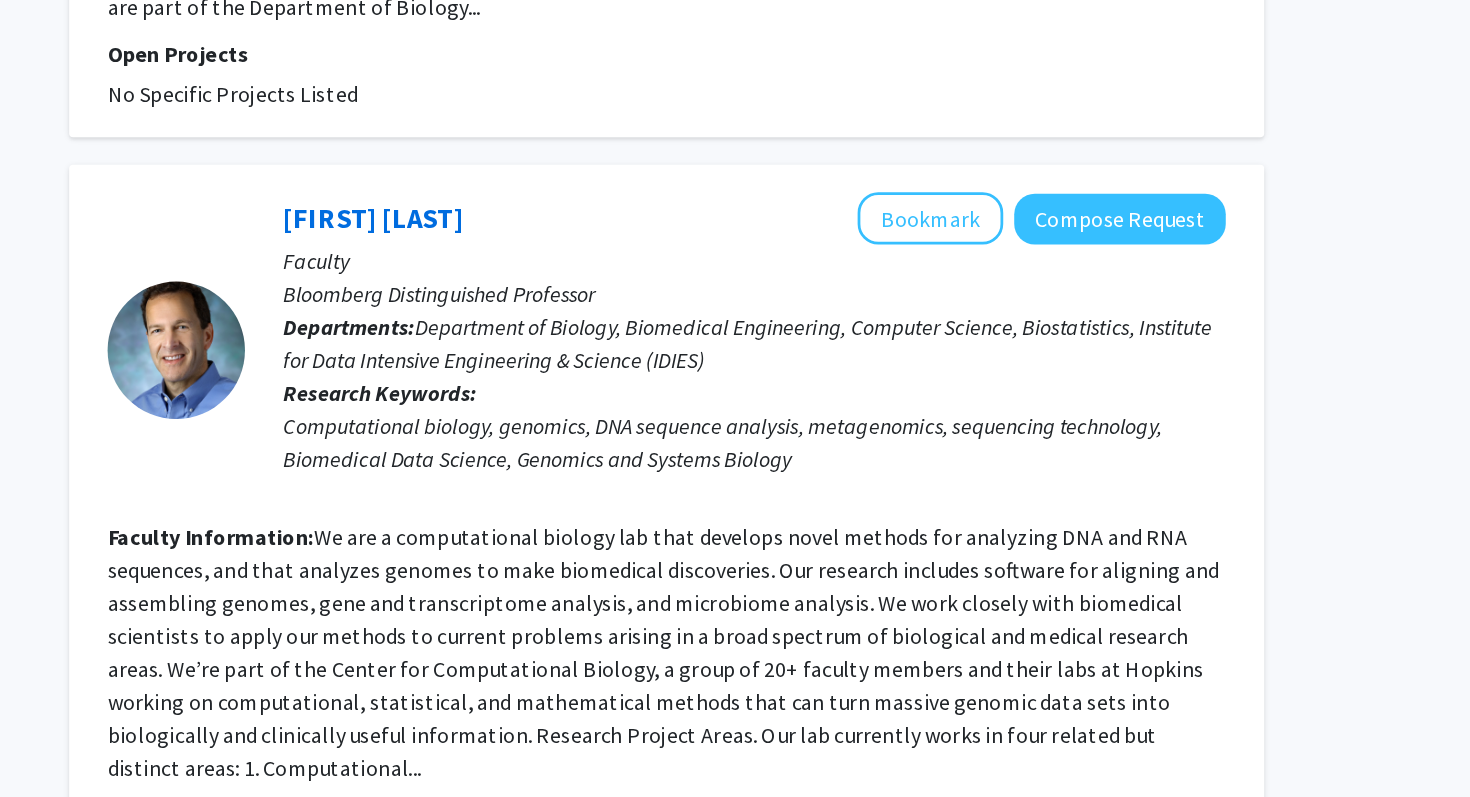 scroll, scrollTop: 2057, scrollLeft: 0, axis: vertical 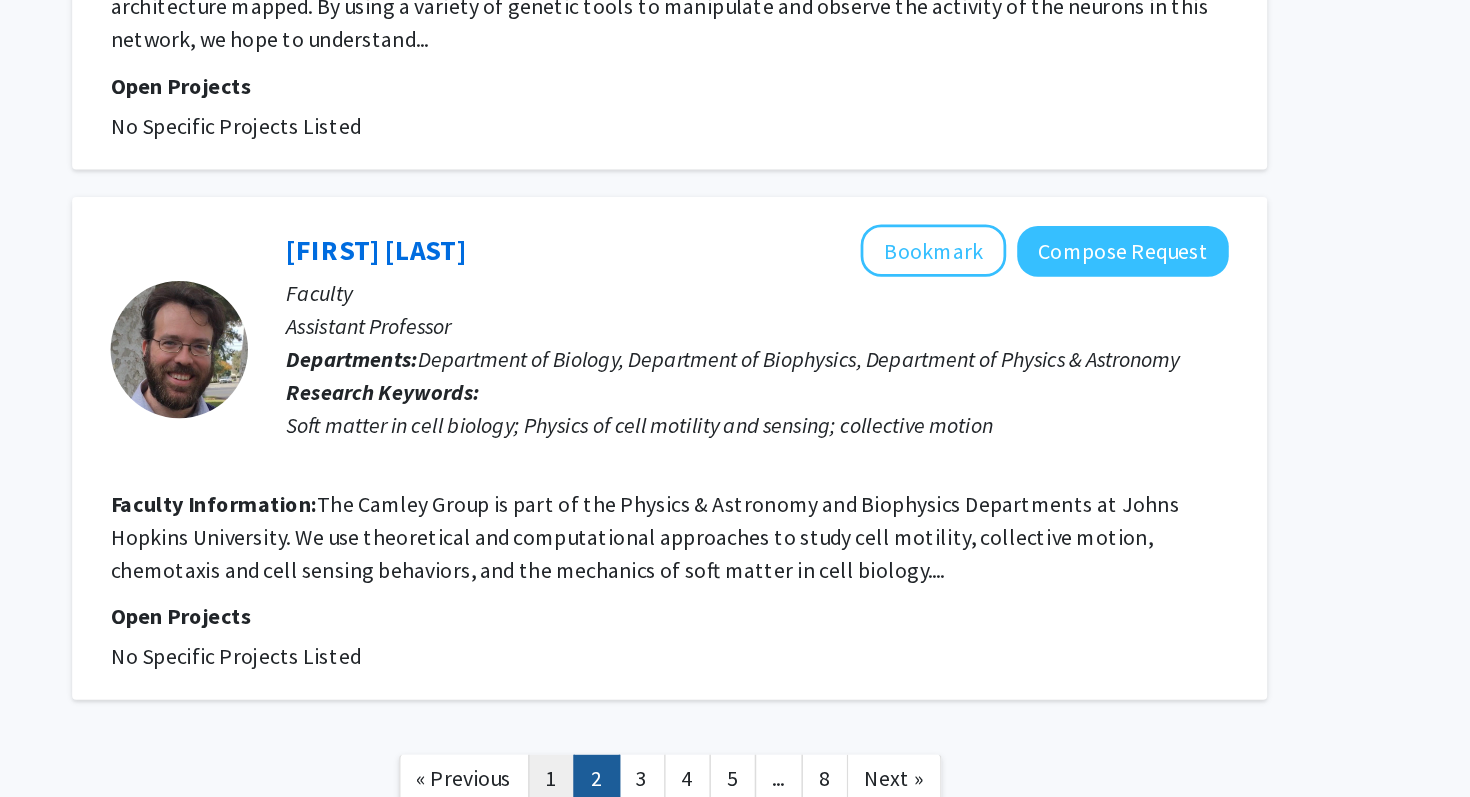 click on "1" 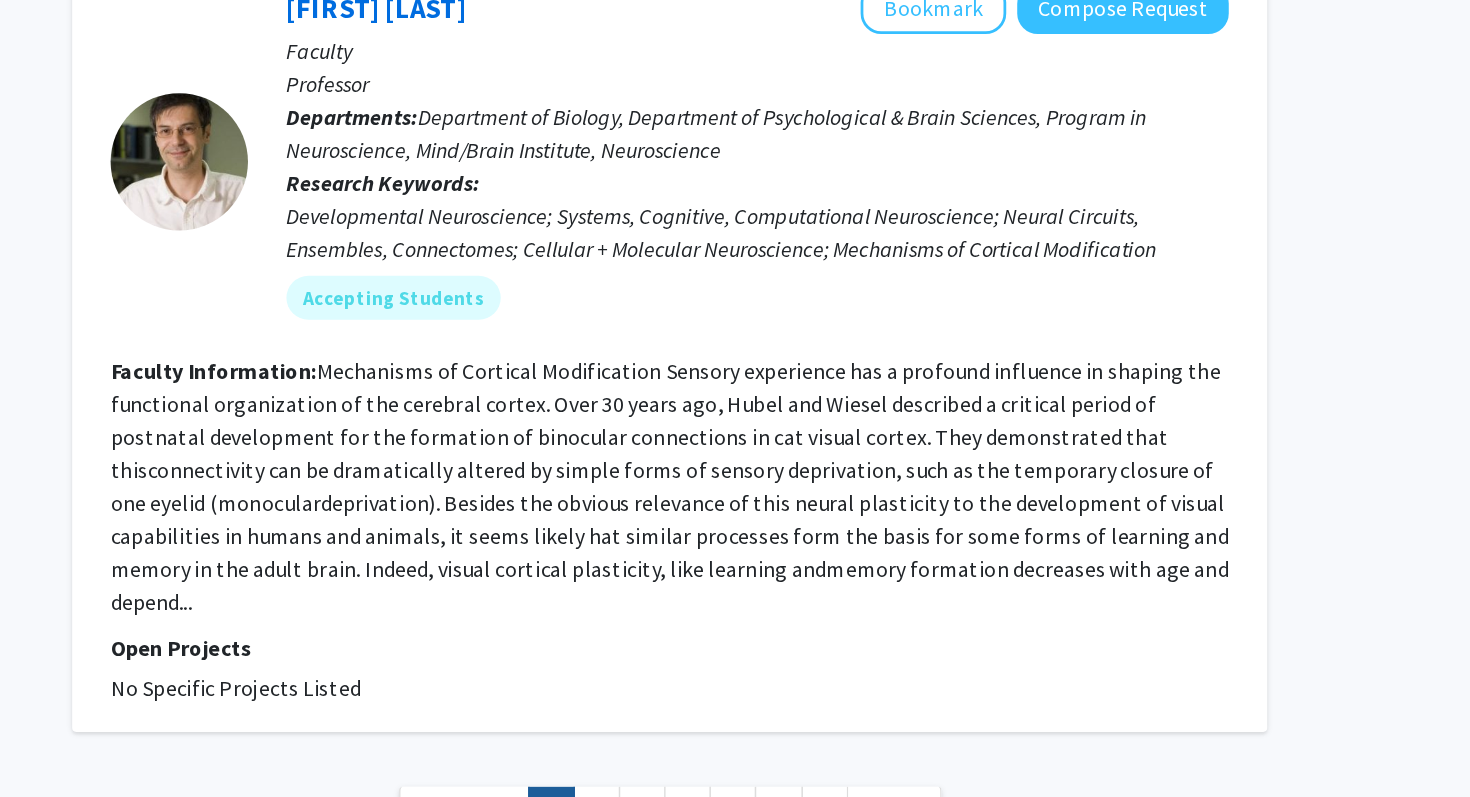 scroll, scrollTop: 5022, scrollLeft: 0, axis: vertical 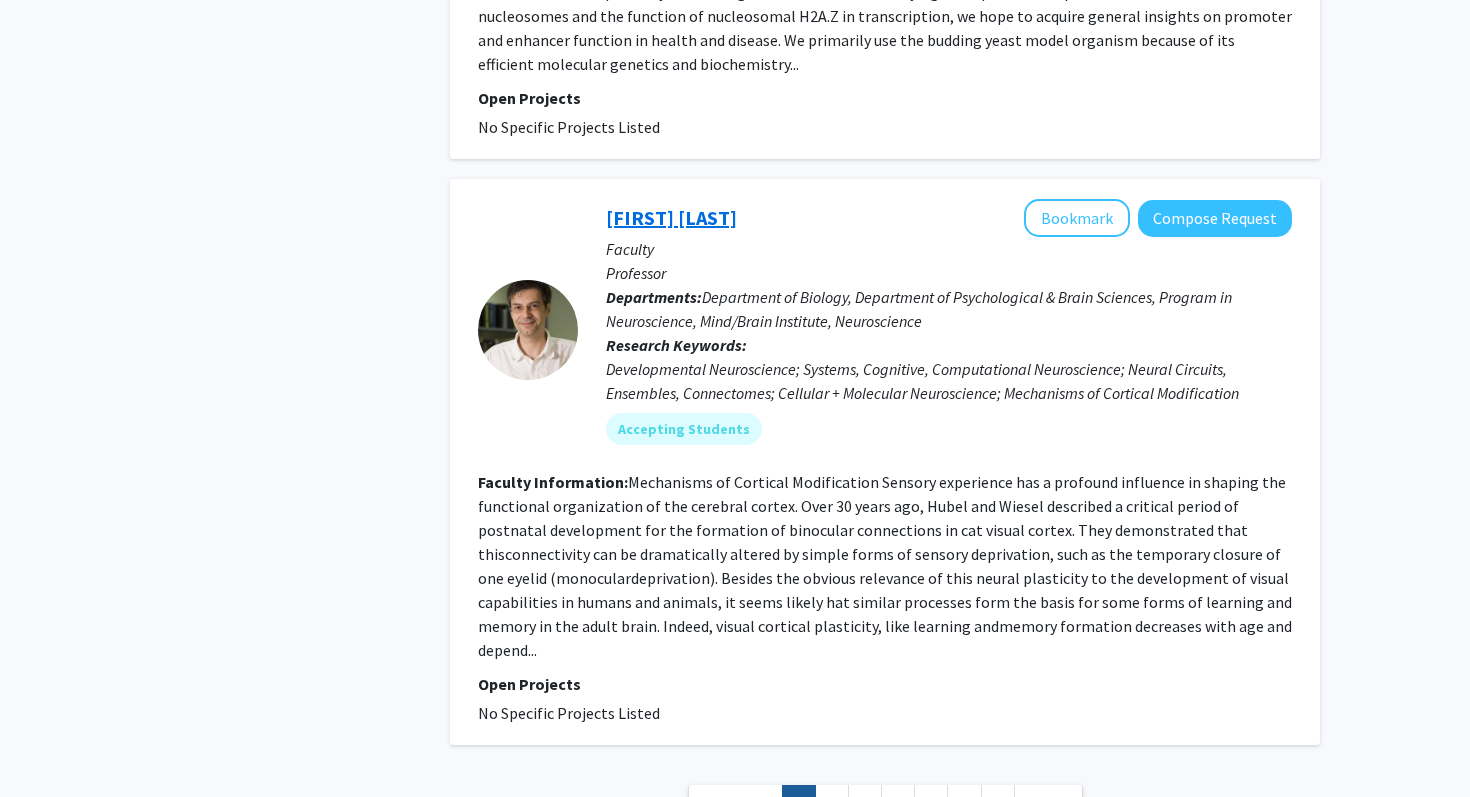 click on "[FIRST] [LAST]" 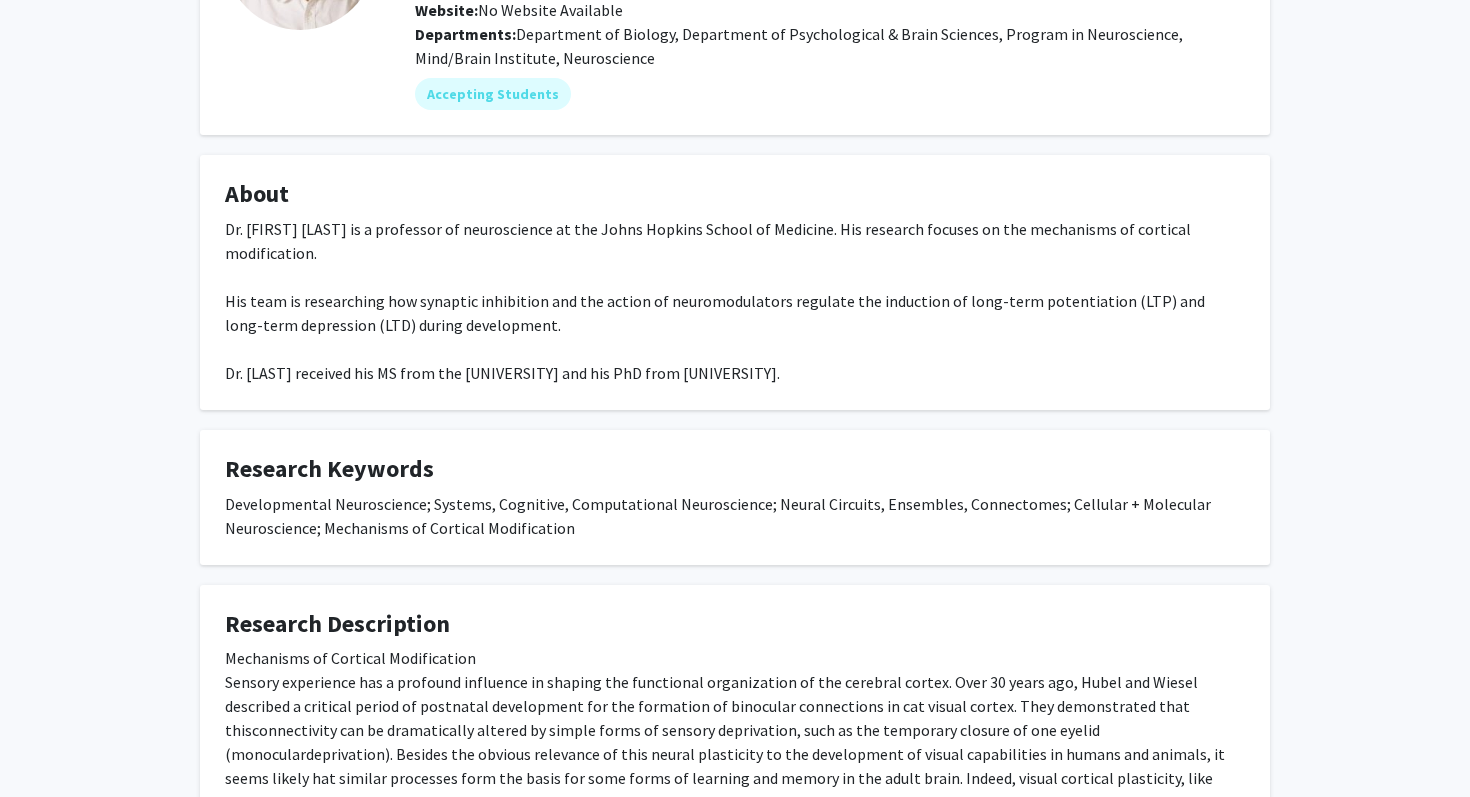 scroll, scrollTop: 503, scrollLeft: 0, axis: vertical 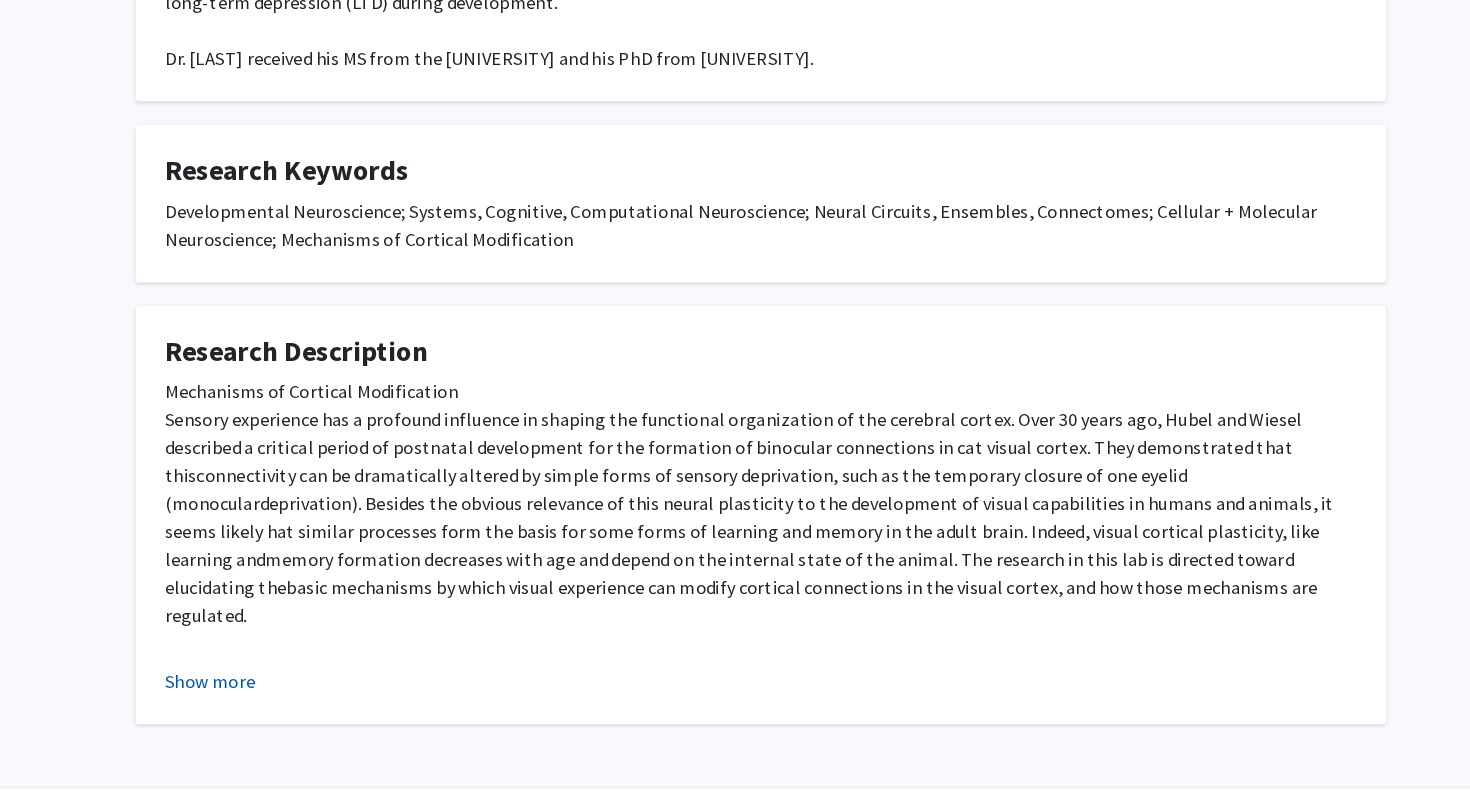 click on "Show more" 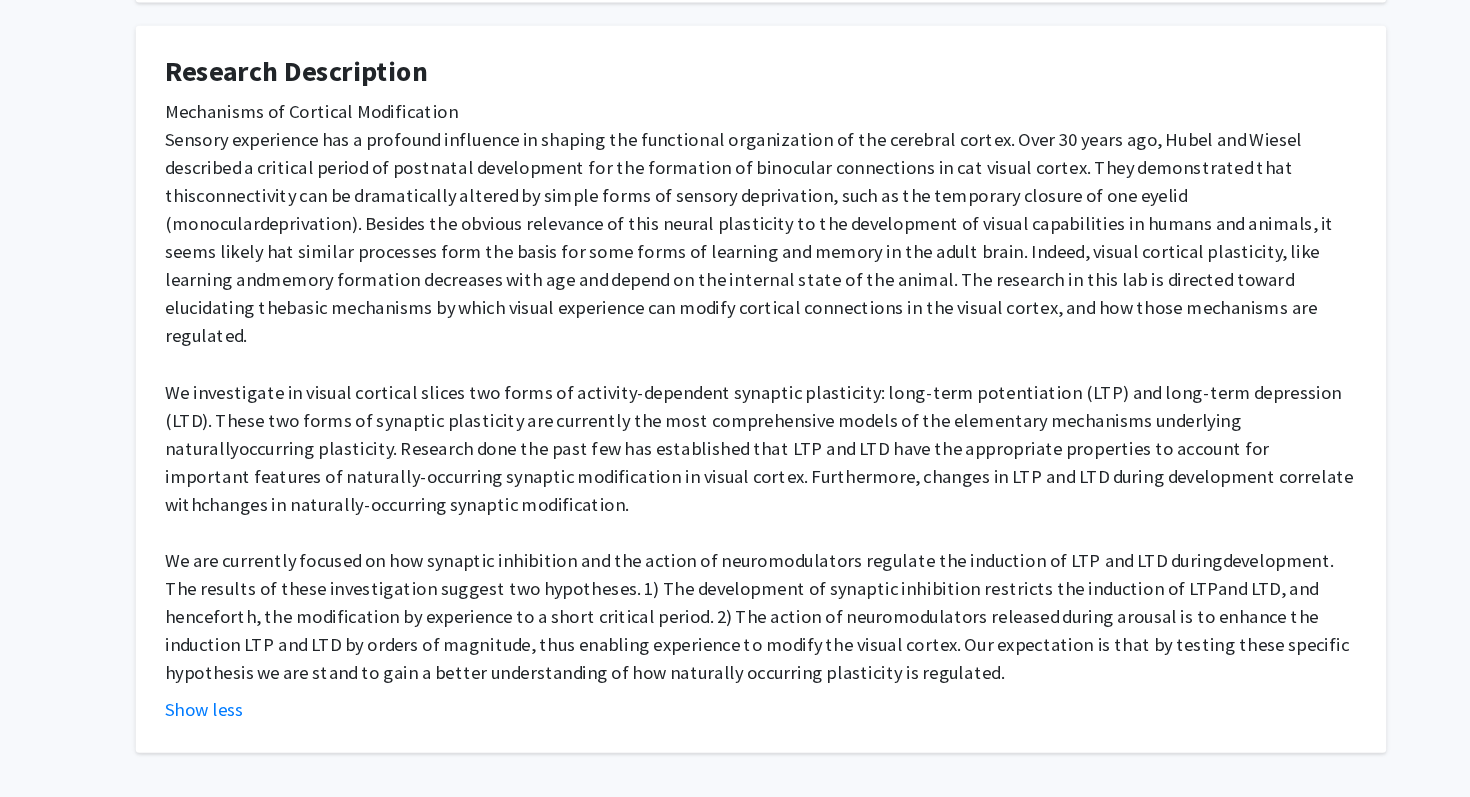 scroll, scrollTop: 696, scrollLeft: 0, axis: vertical 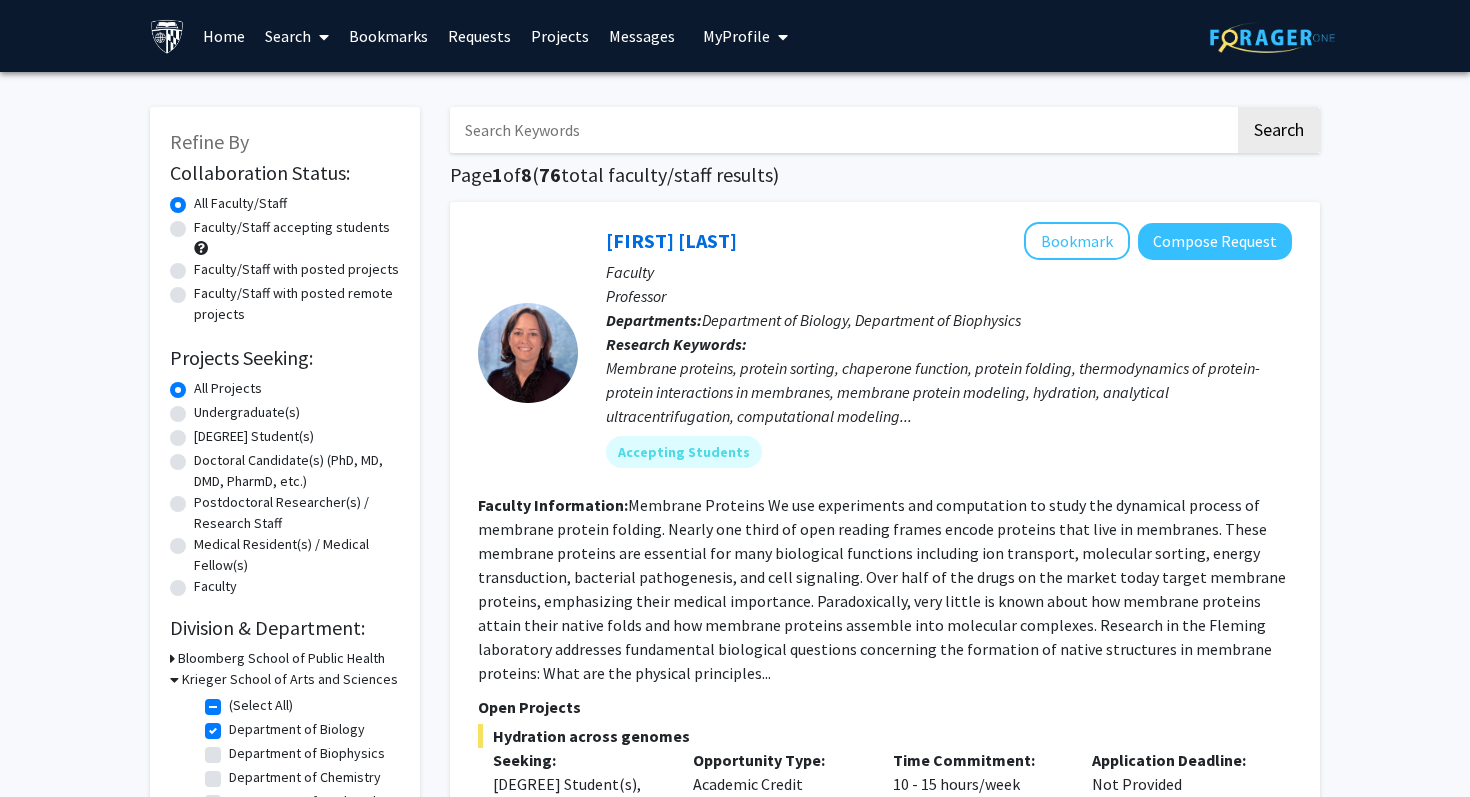 click at bounding box center (842, 130) 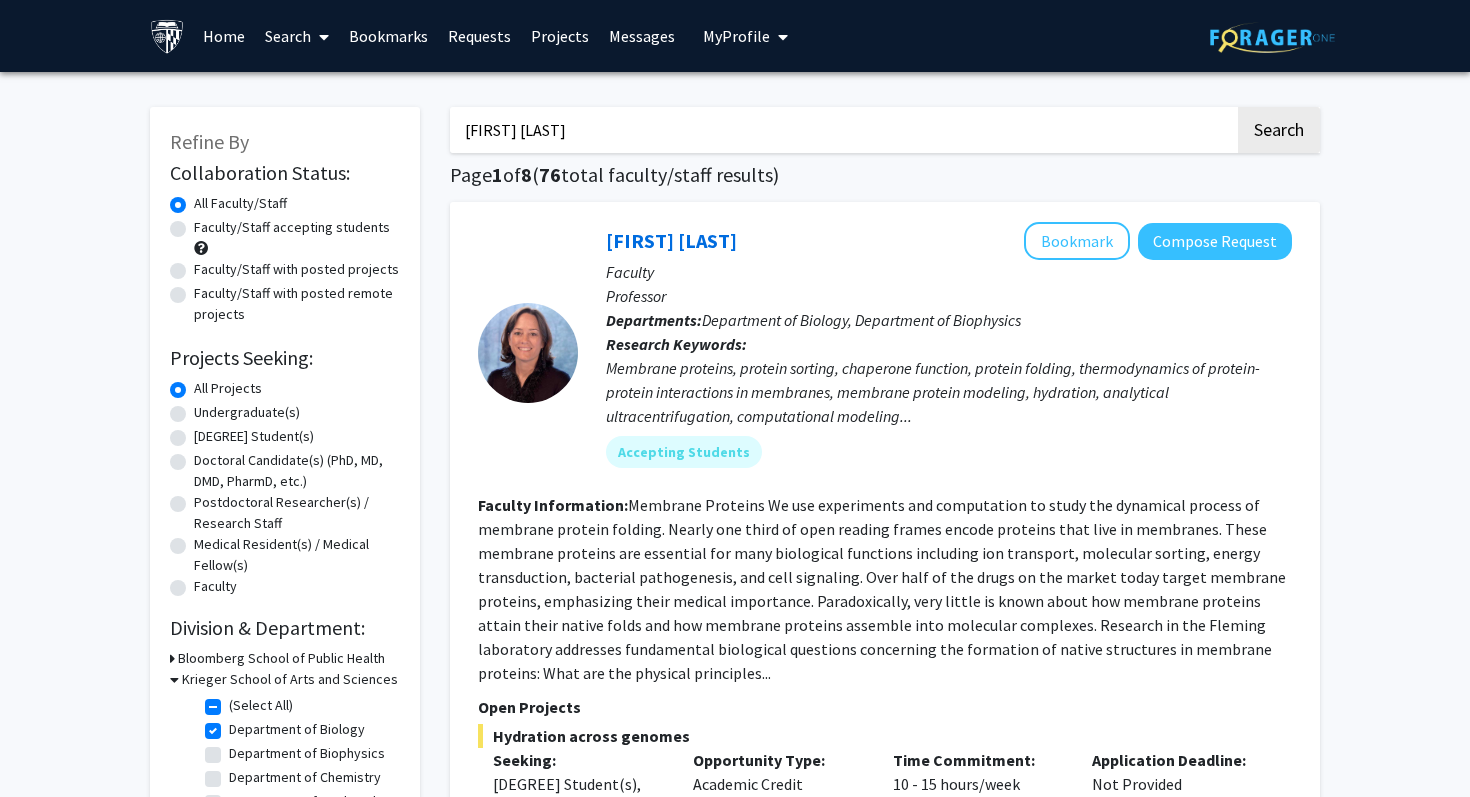 type on "Yeka Aponte" 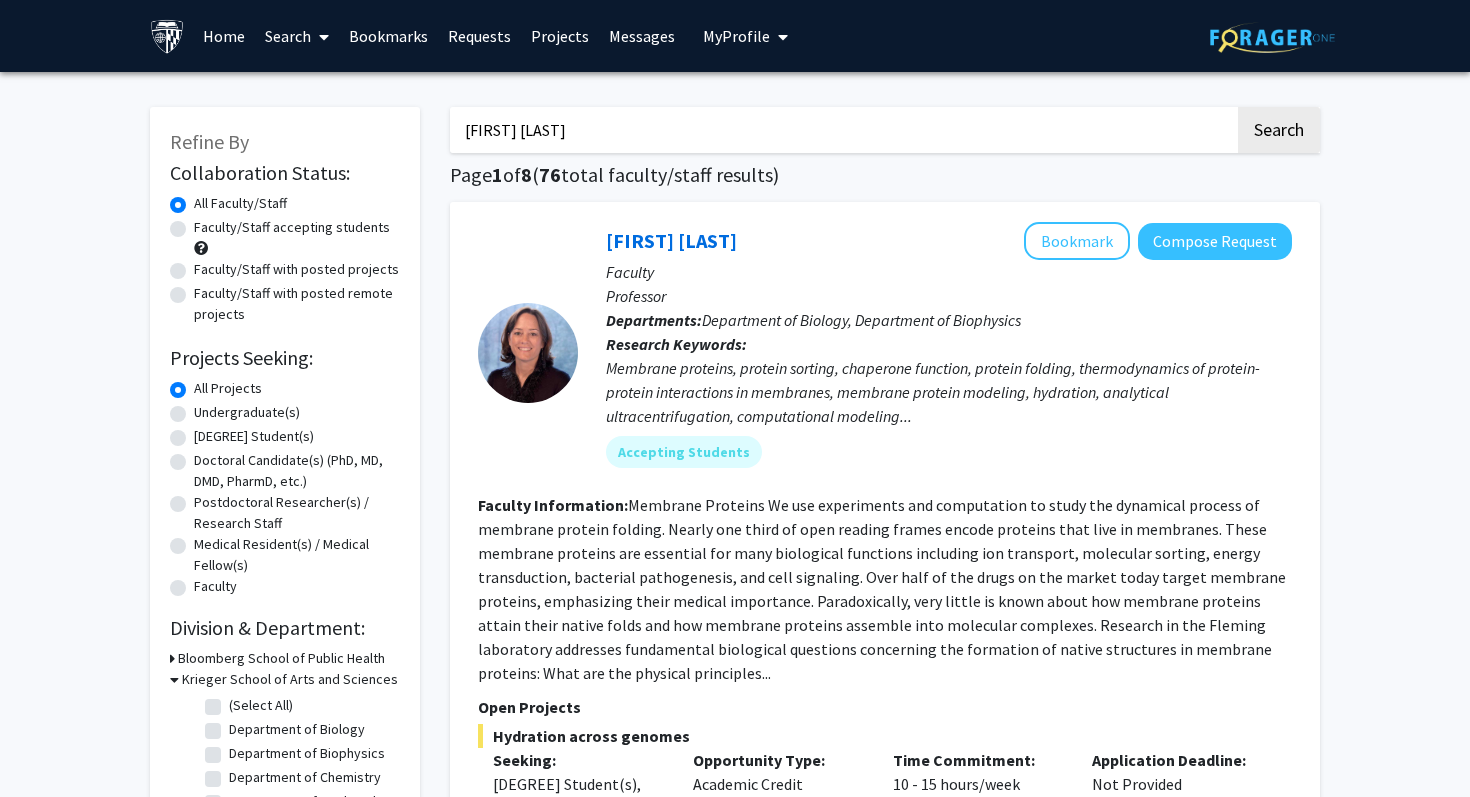 checkbox on "false" 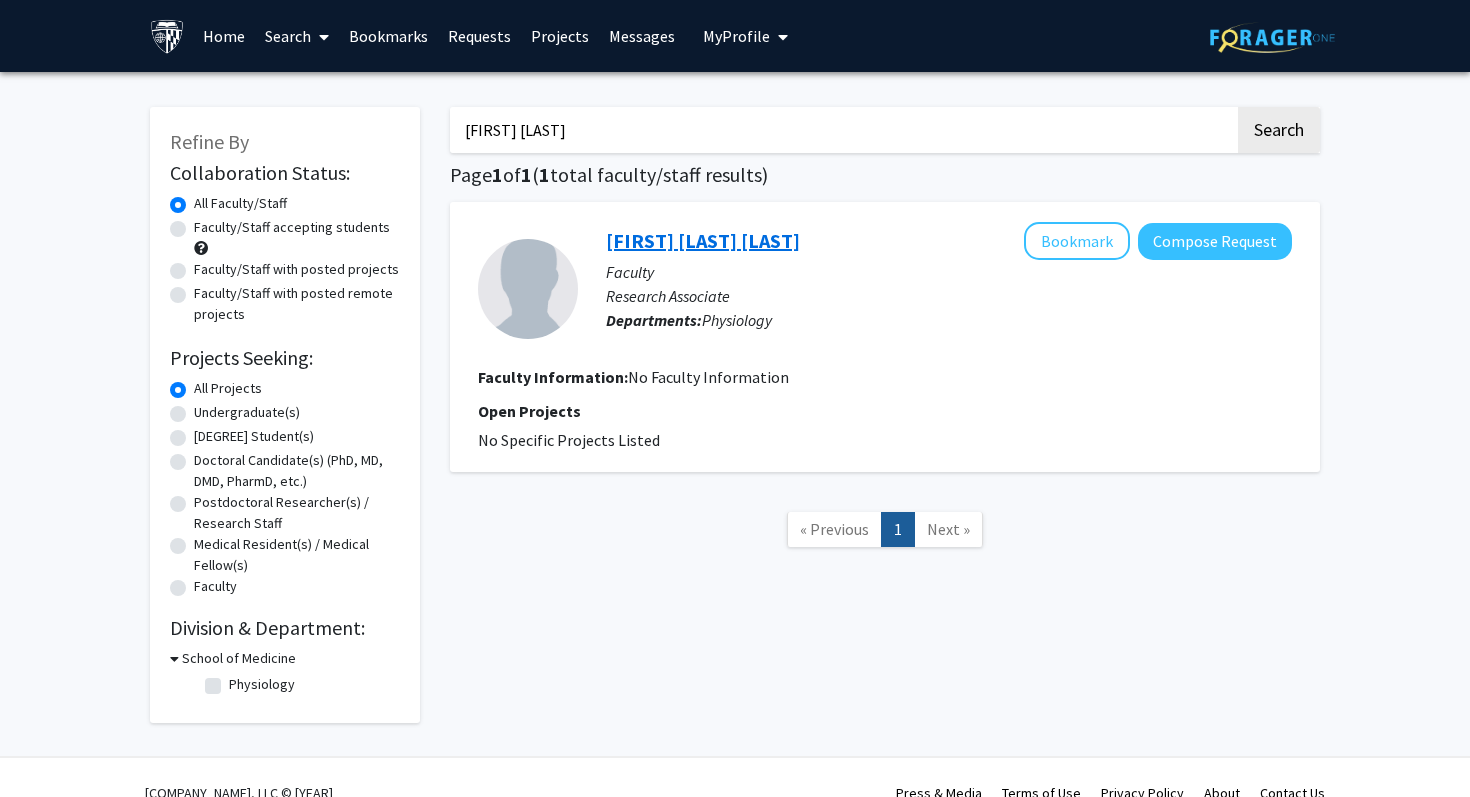 click on "Lorena Novoa Aponte" 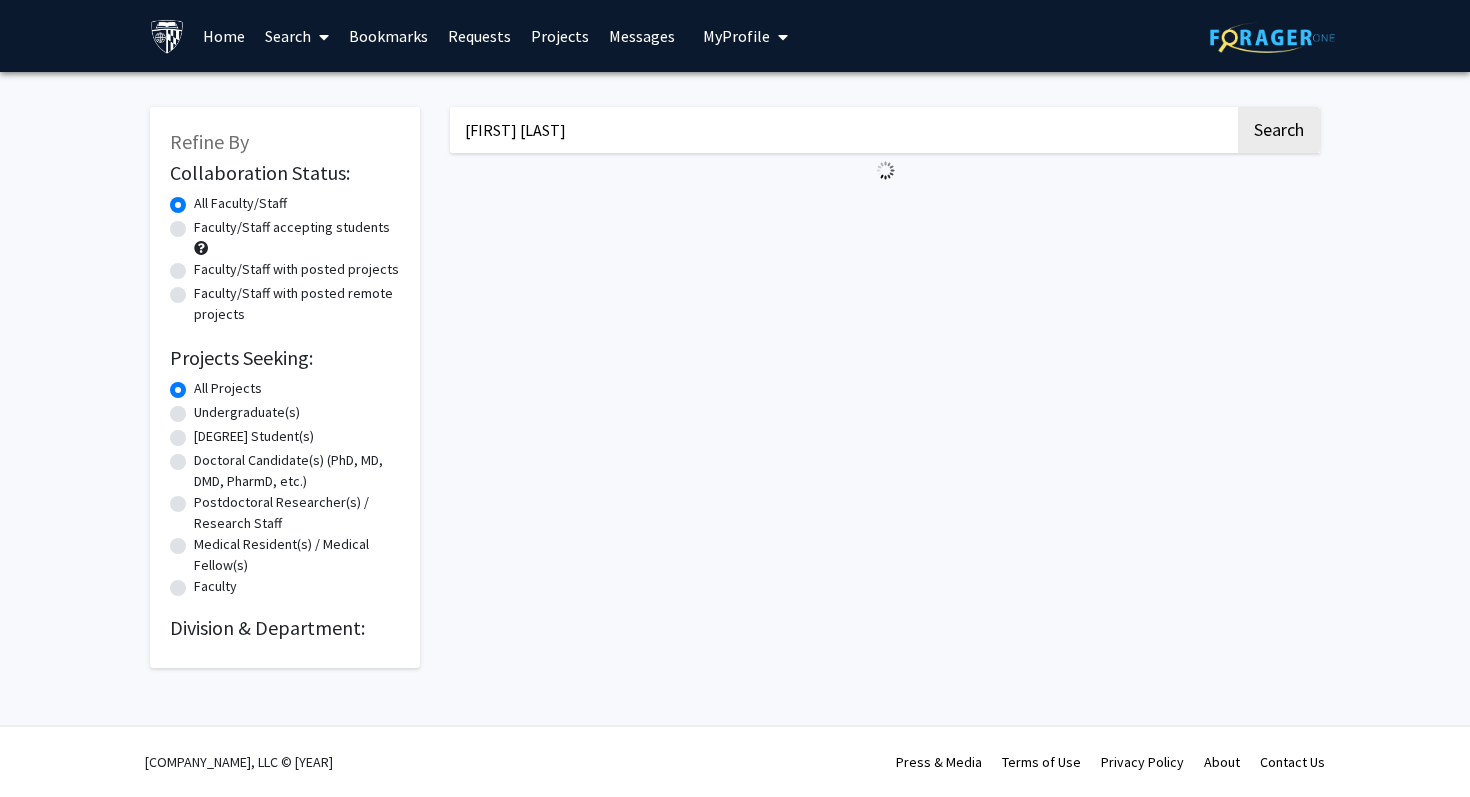 click on "Yeka Aponte" at bounding box center [842, 130] 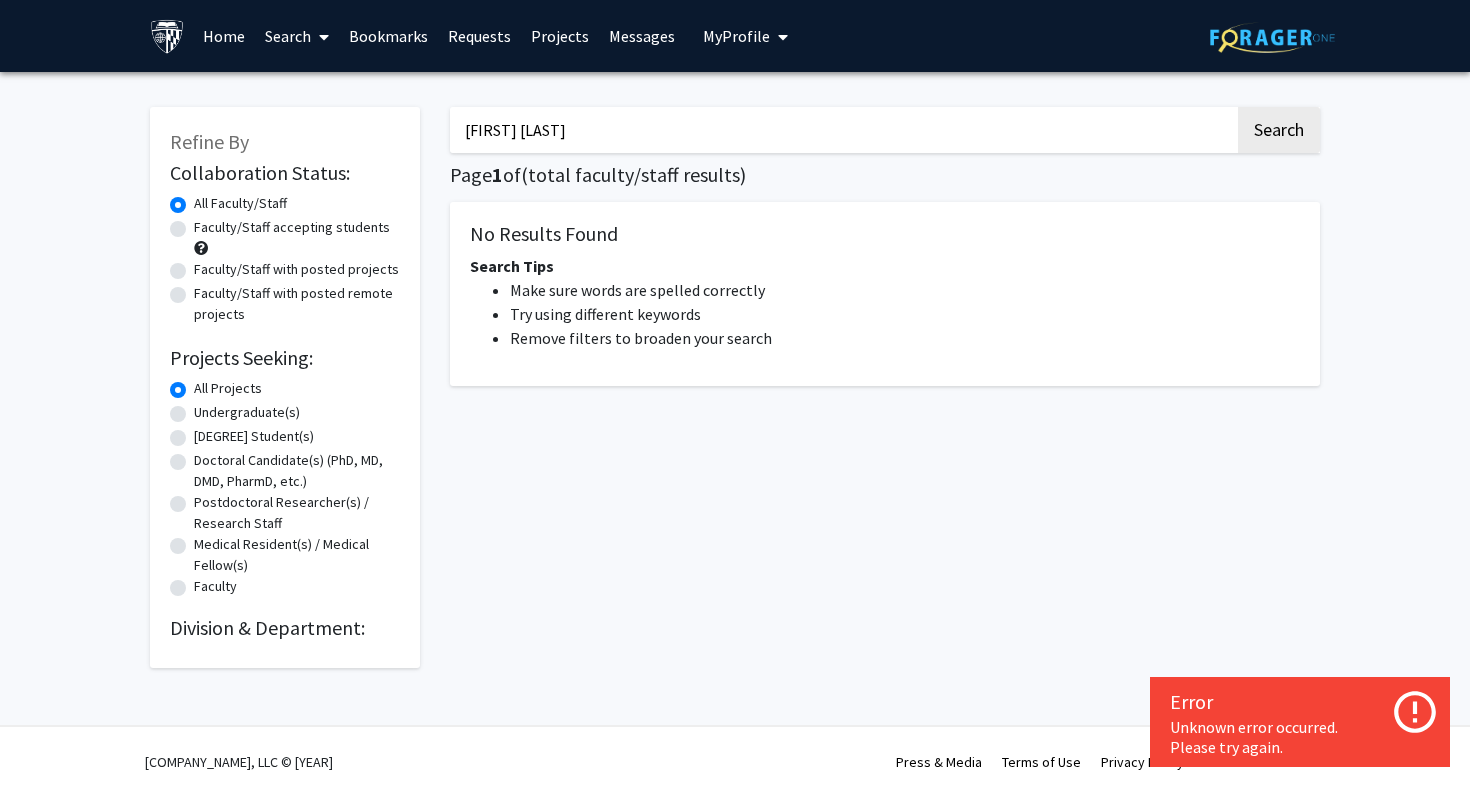 paste on "Ed Connor" 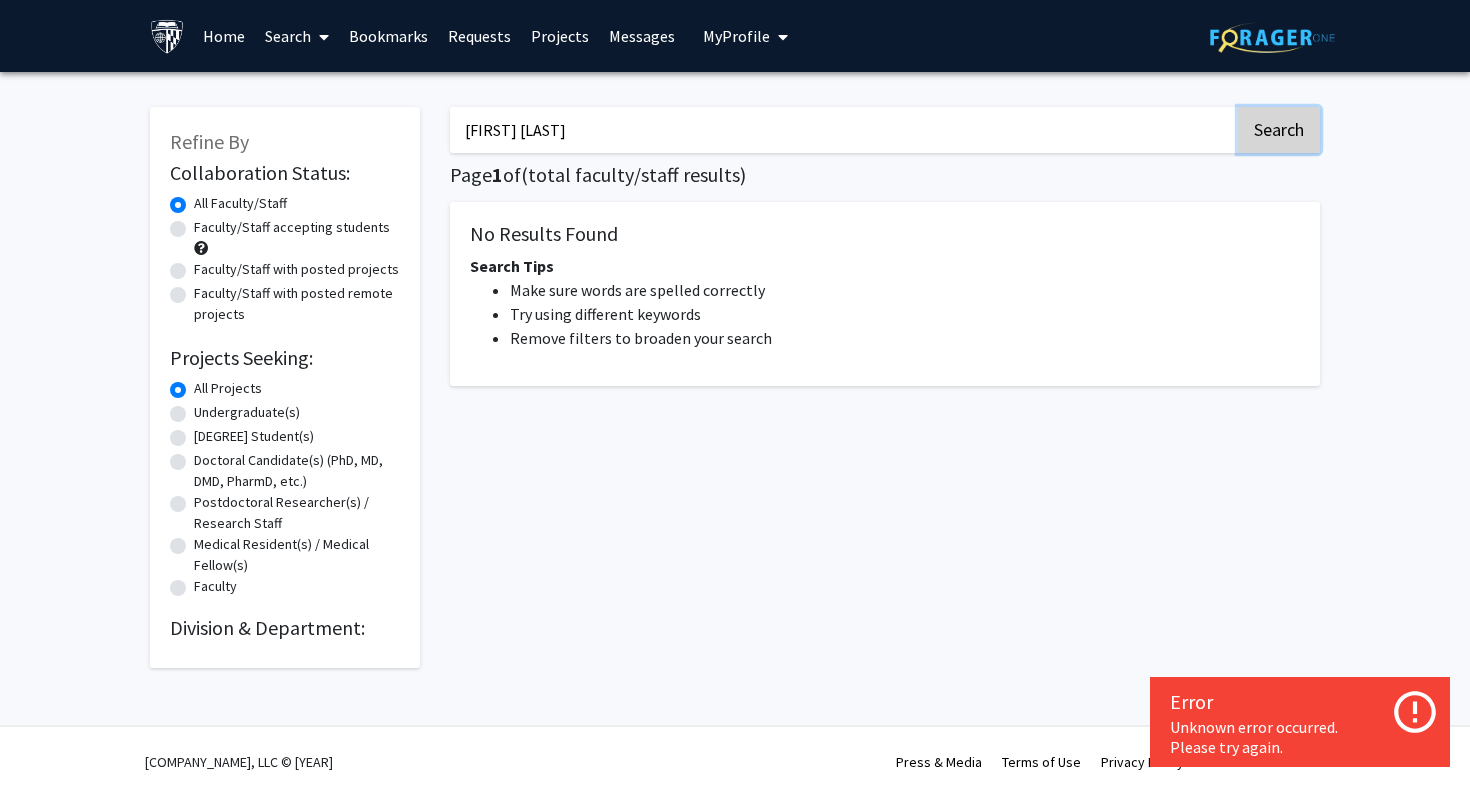 click on "Search" 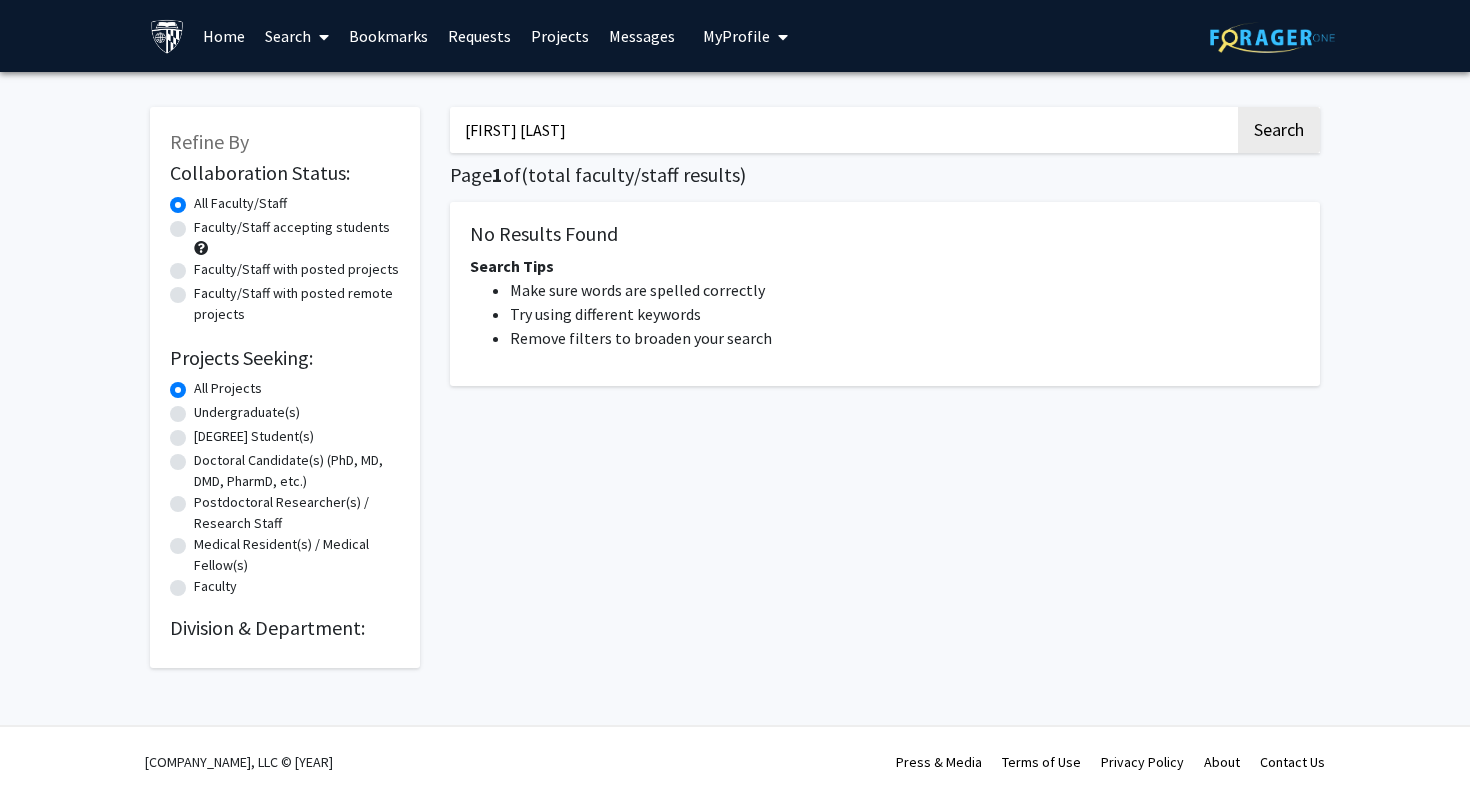 click on "Ed Connor" at bounding box center [842, 130] 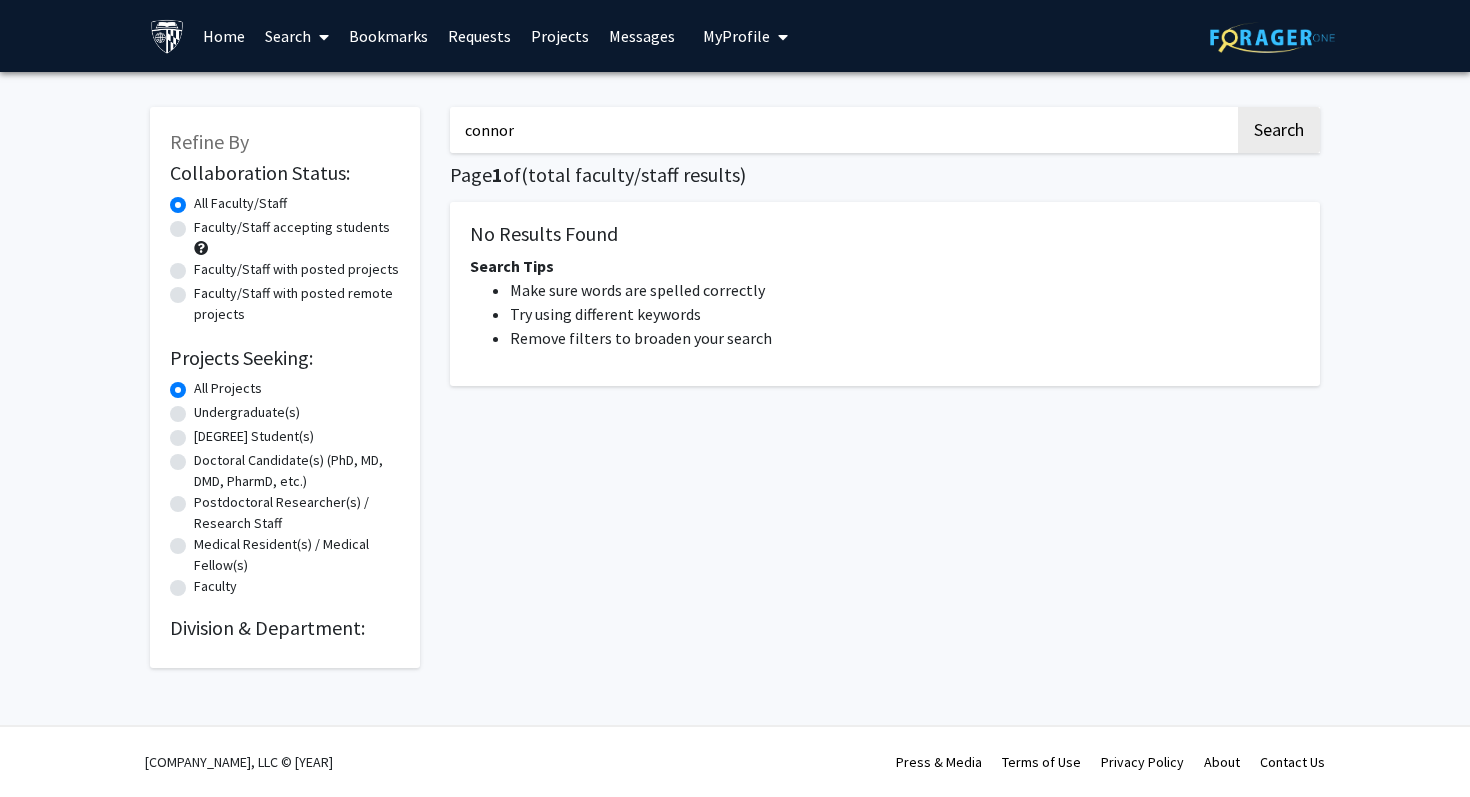 click on "Search" 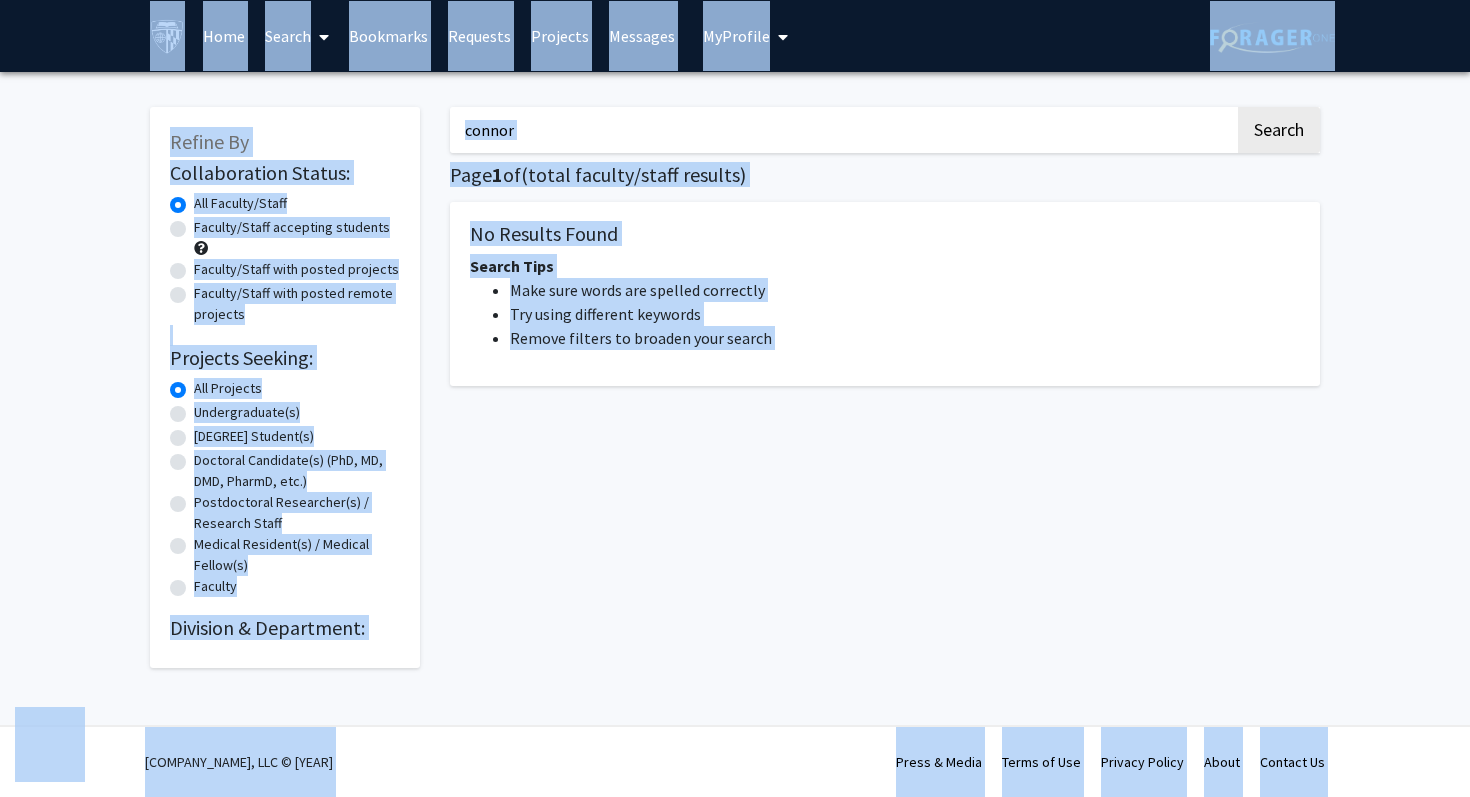 click on "Page  1  of   (  total faculty/staff results)" 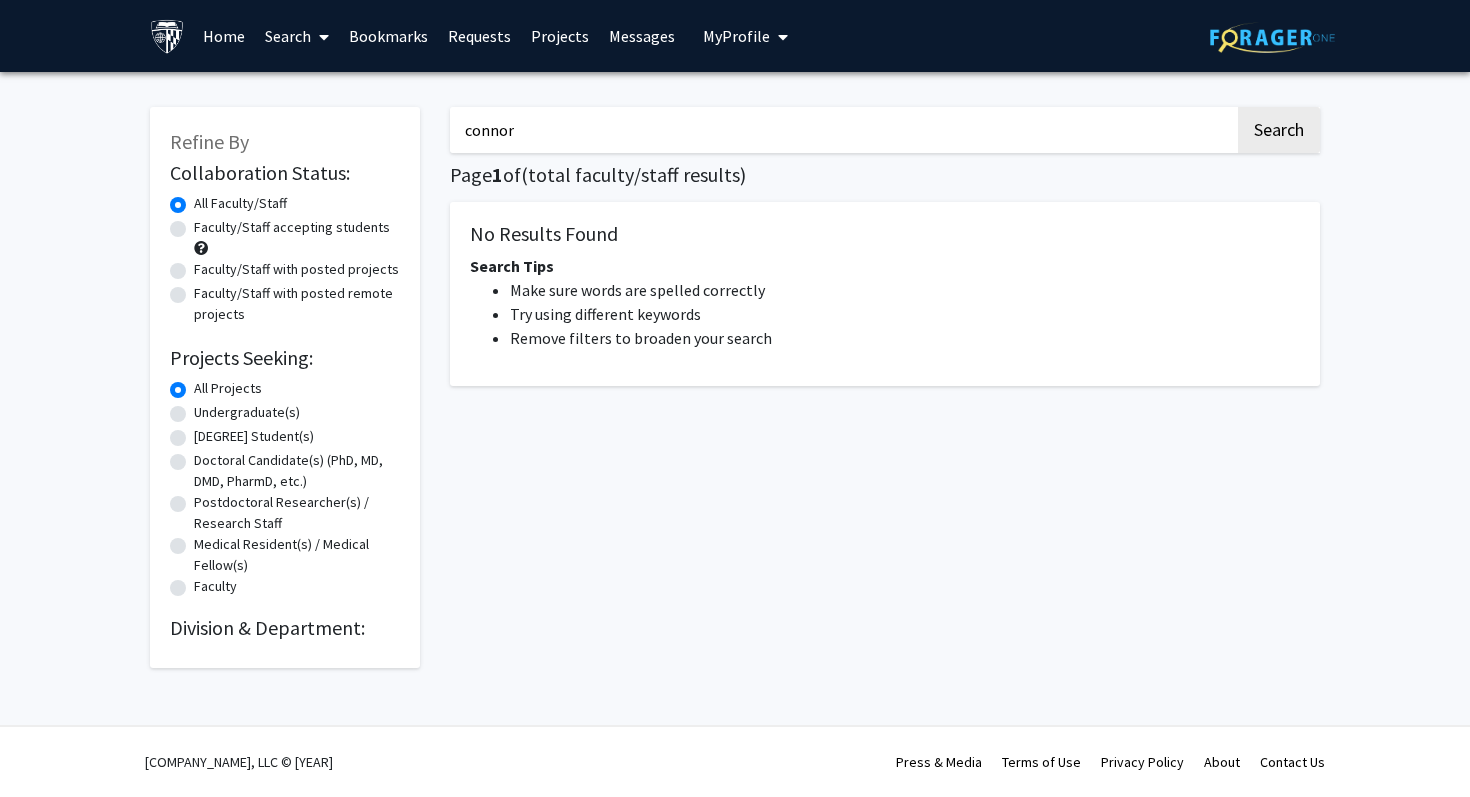 click on "connor" at bounding box center (842, 130) 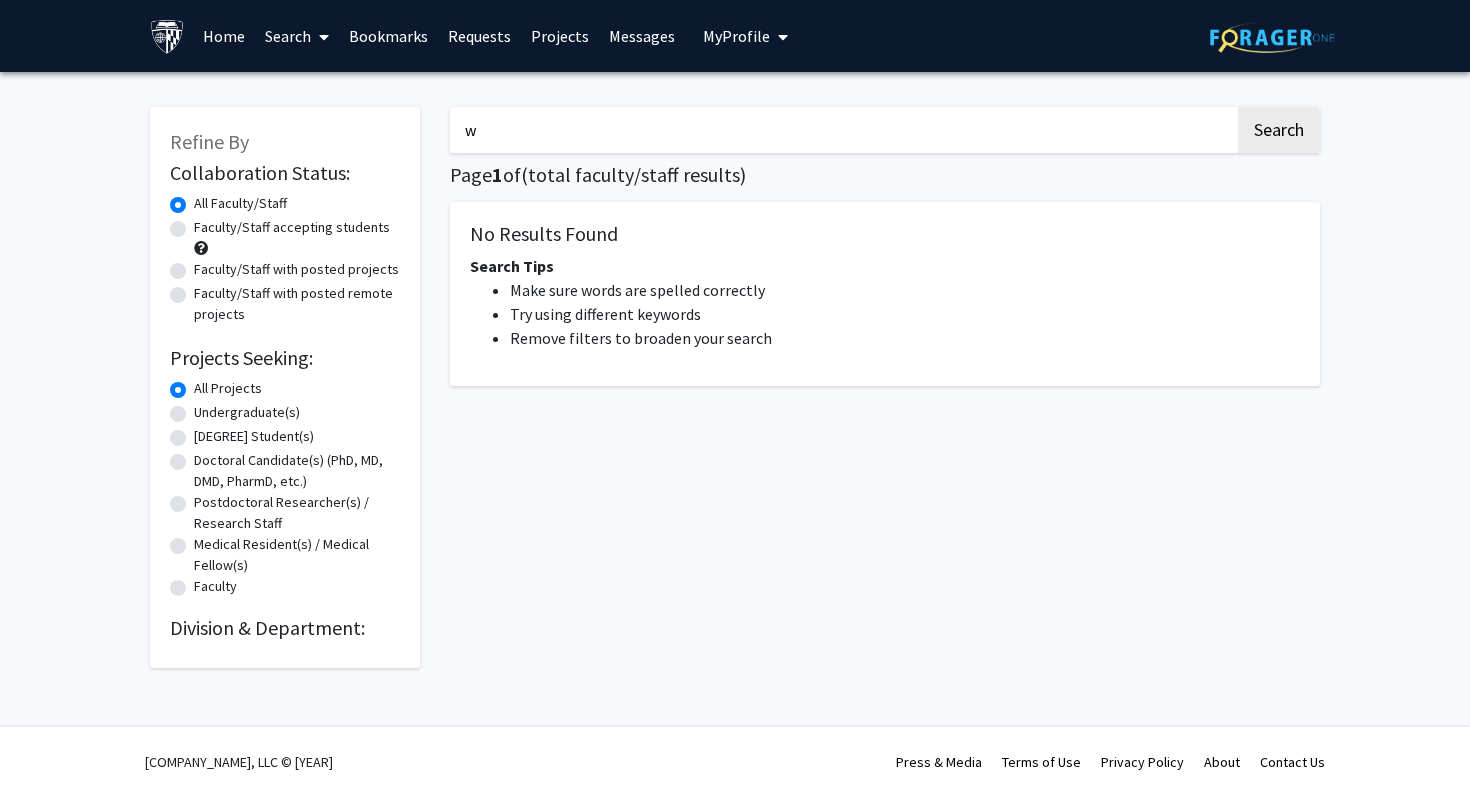 type on "w" 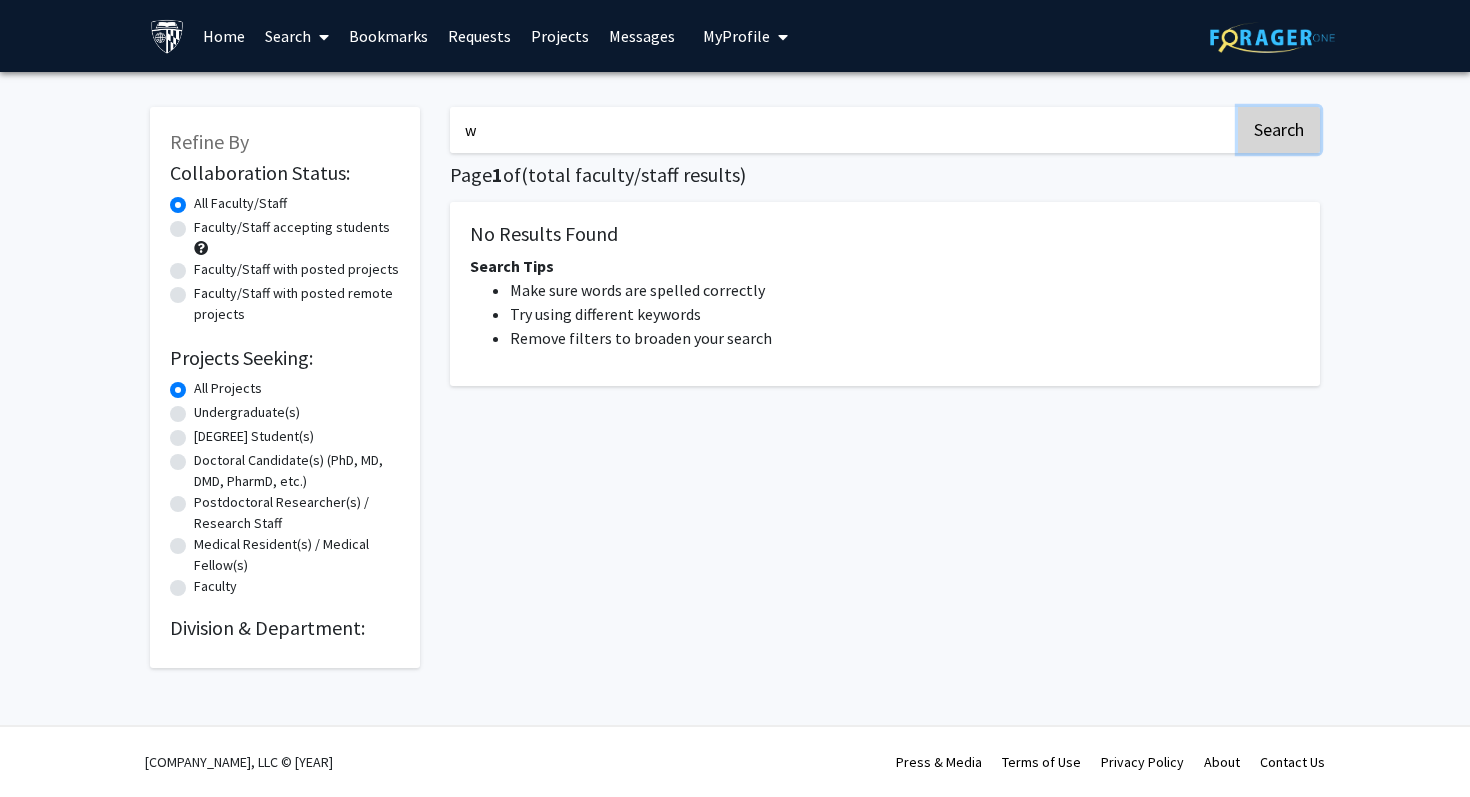 click on "Search" 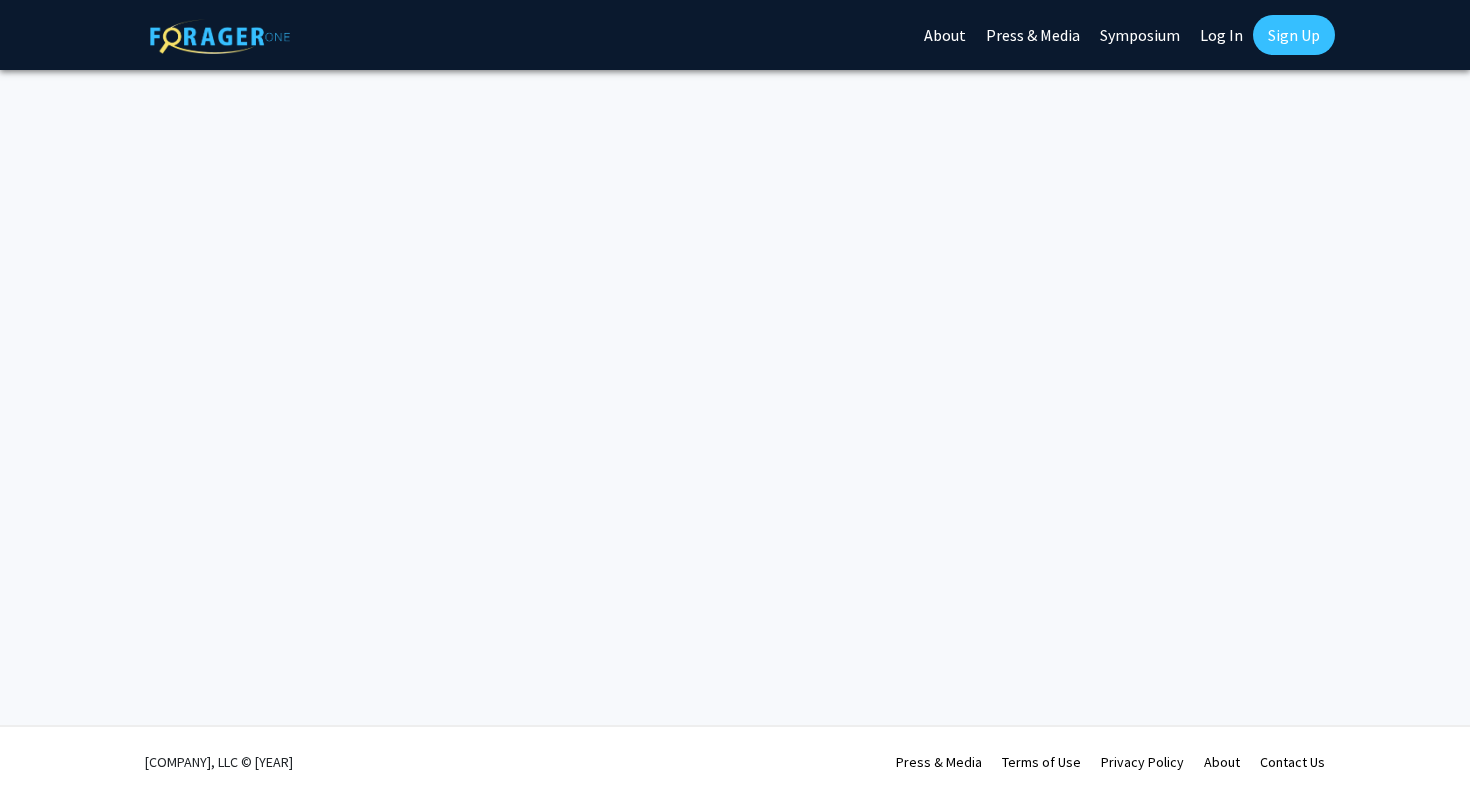 scroll, scrollTop: 0, scrollLeft: 0, axis: both 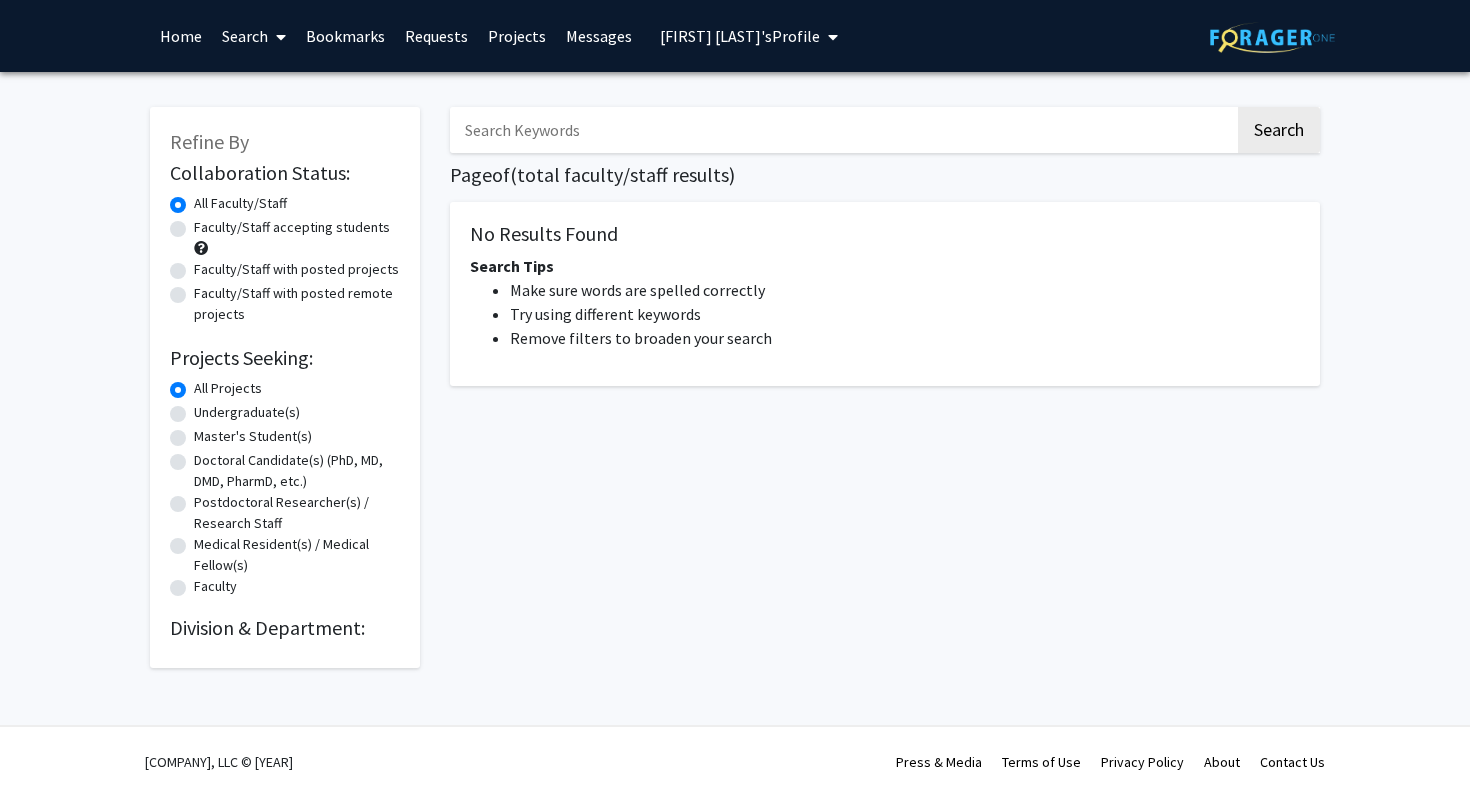 type on "w" 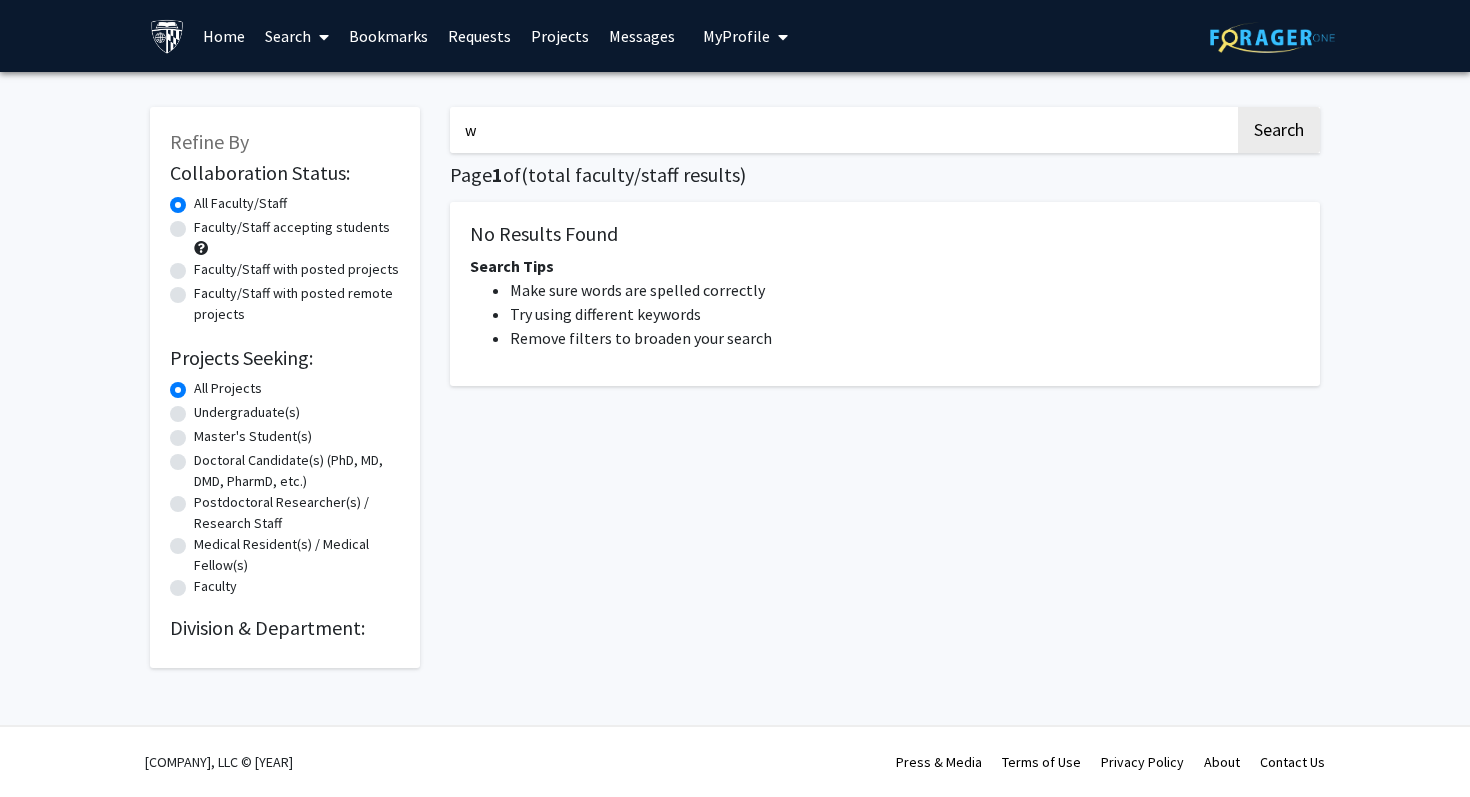 click on "w" at bounding box center (842, 130) 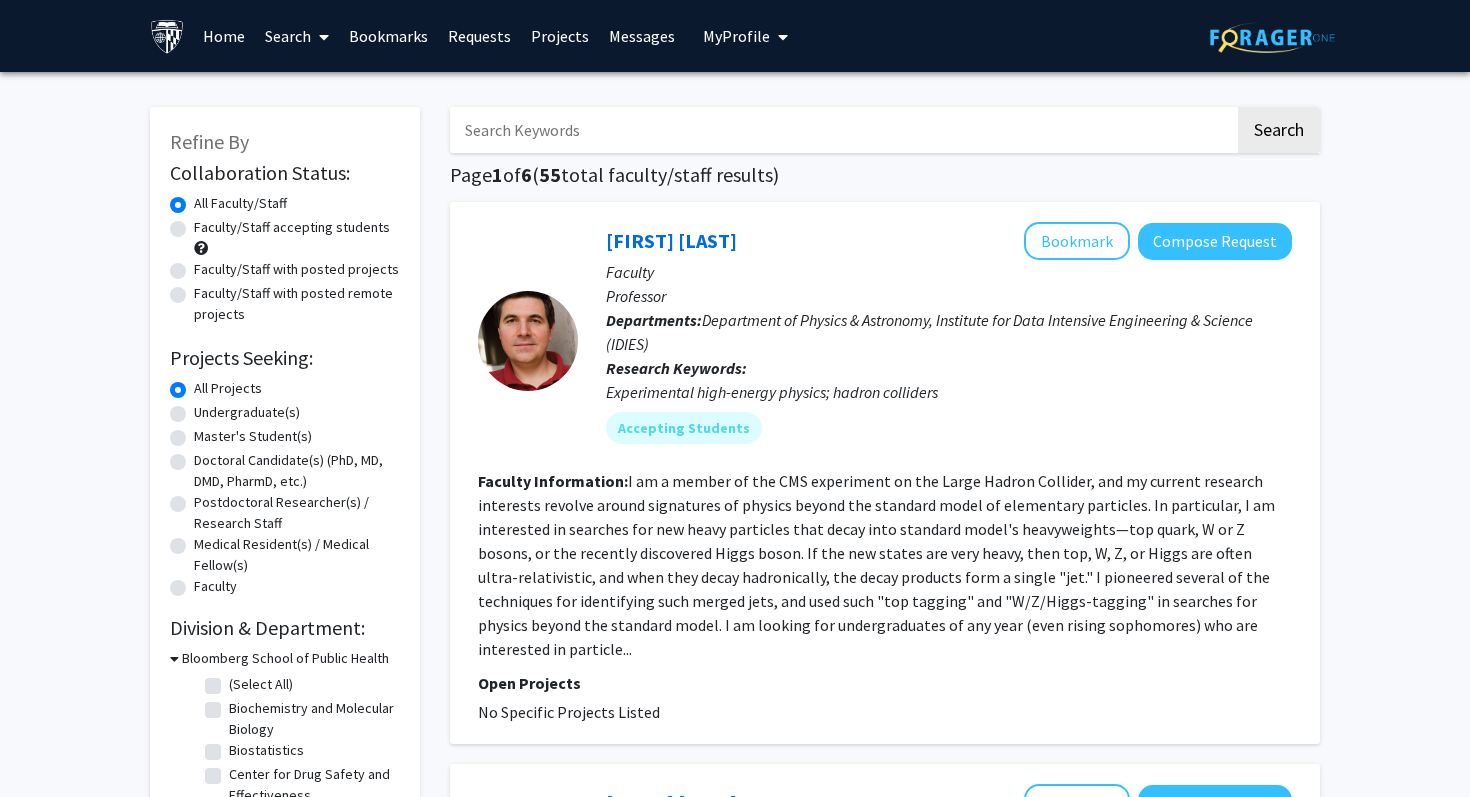 paste on "[FIRST] [LAST]" 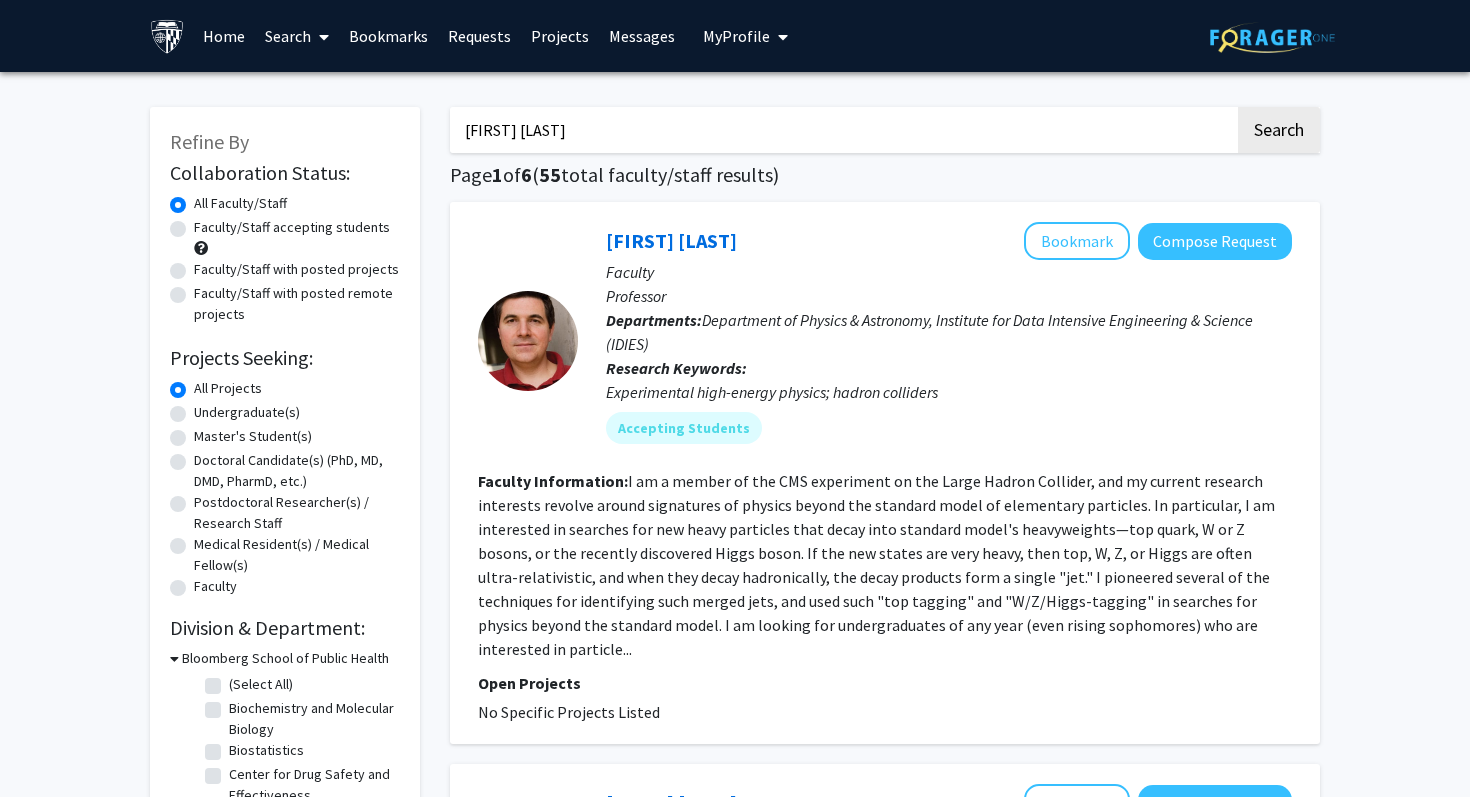 type on "[FIRST] [LAST]" 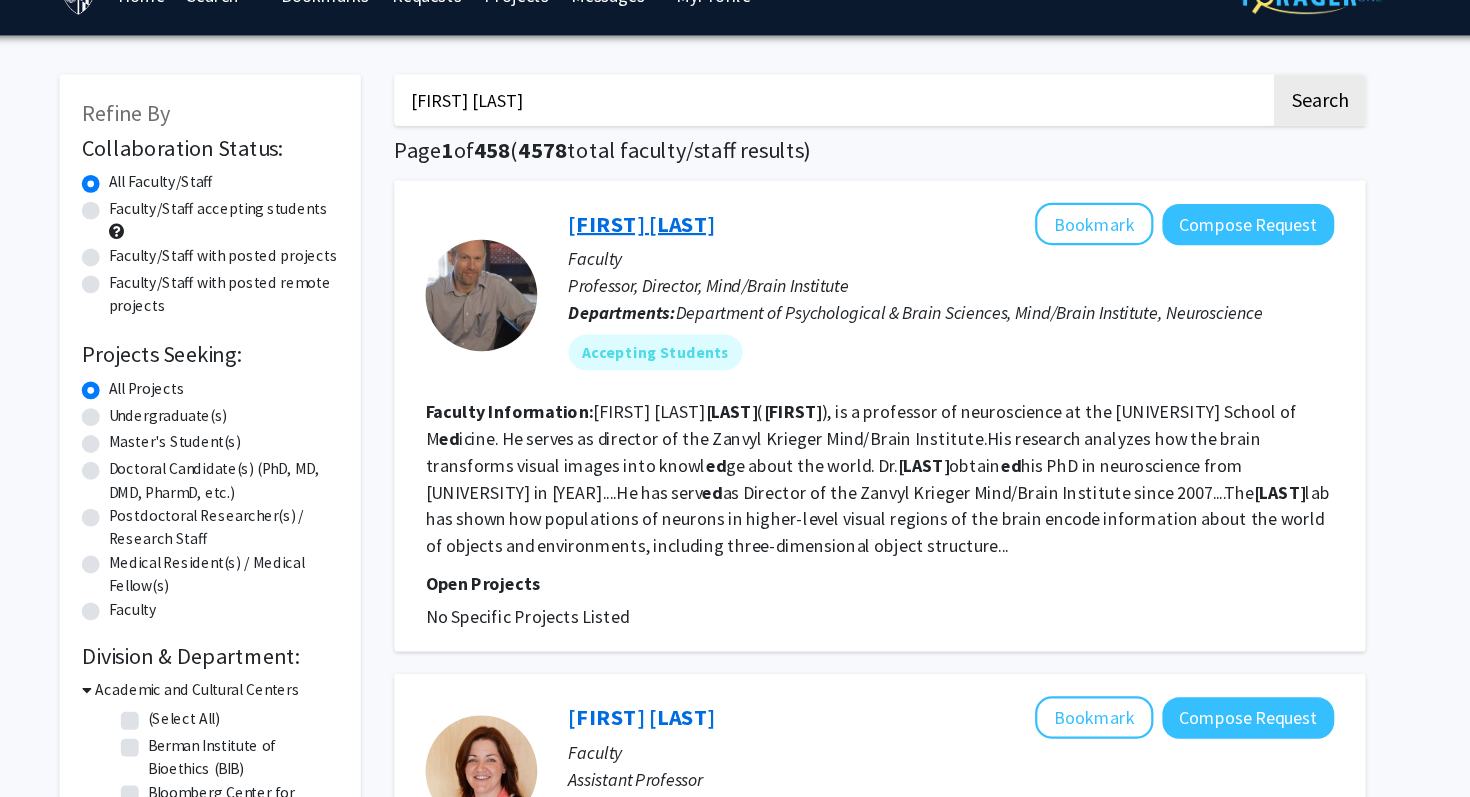 click on "[FIRST] [LAST]" 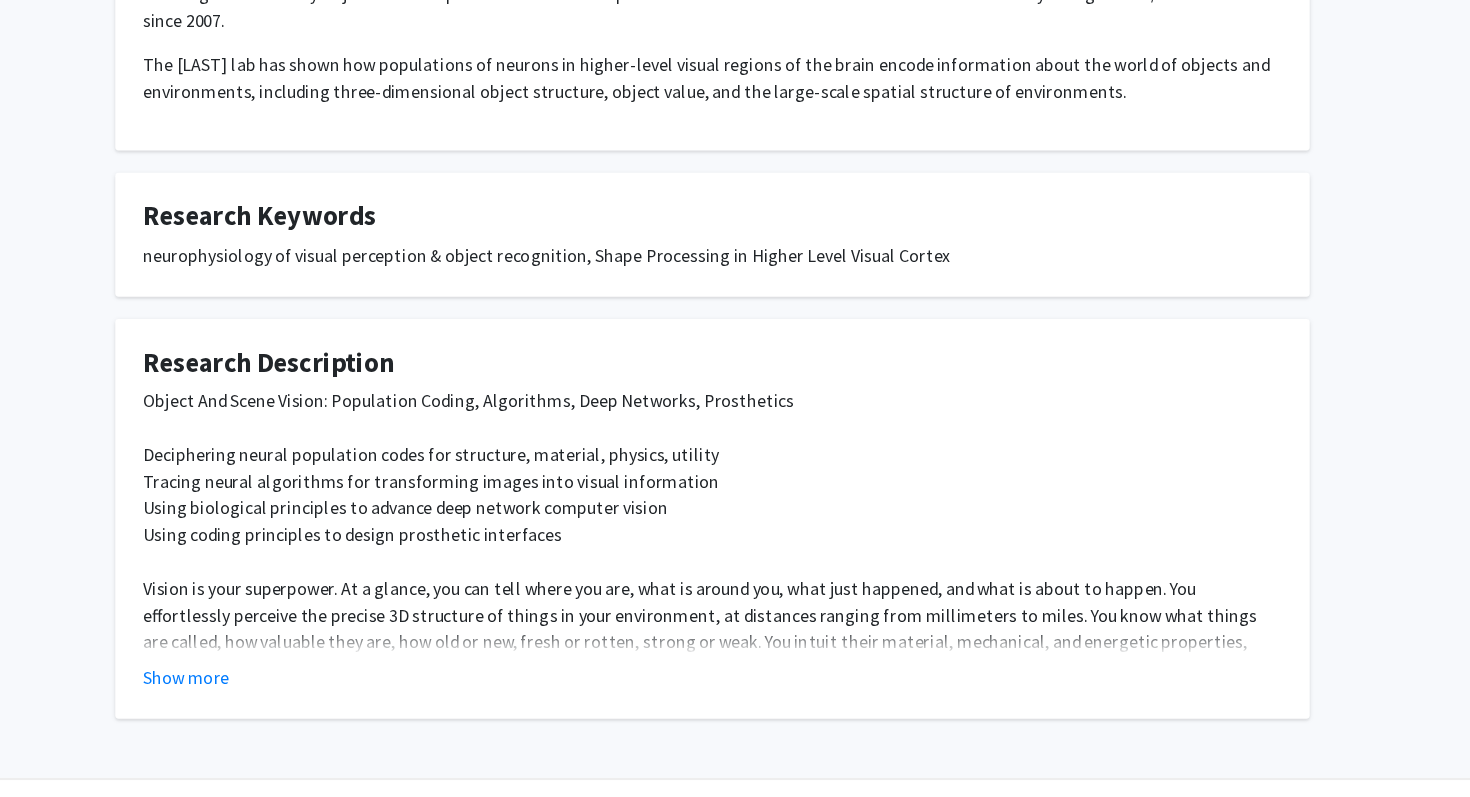 scroll, scrollTop: 503, scrollLeft: 0, axis: vertical 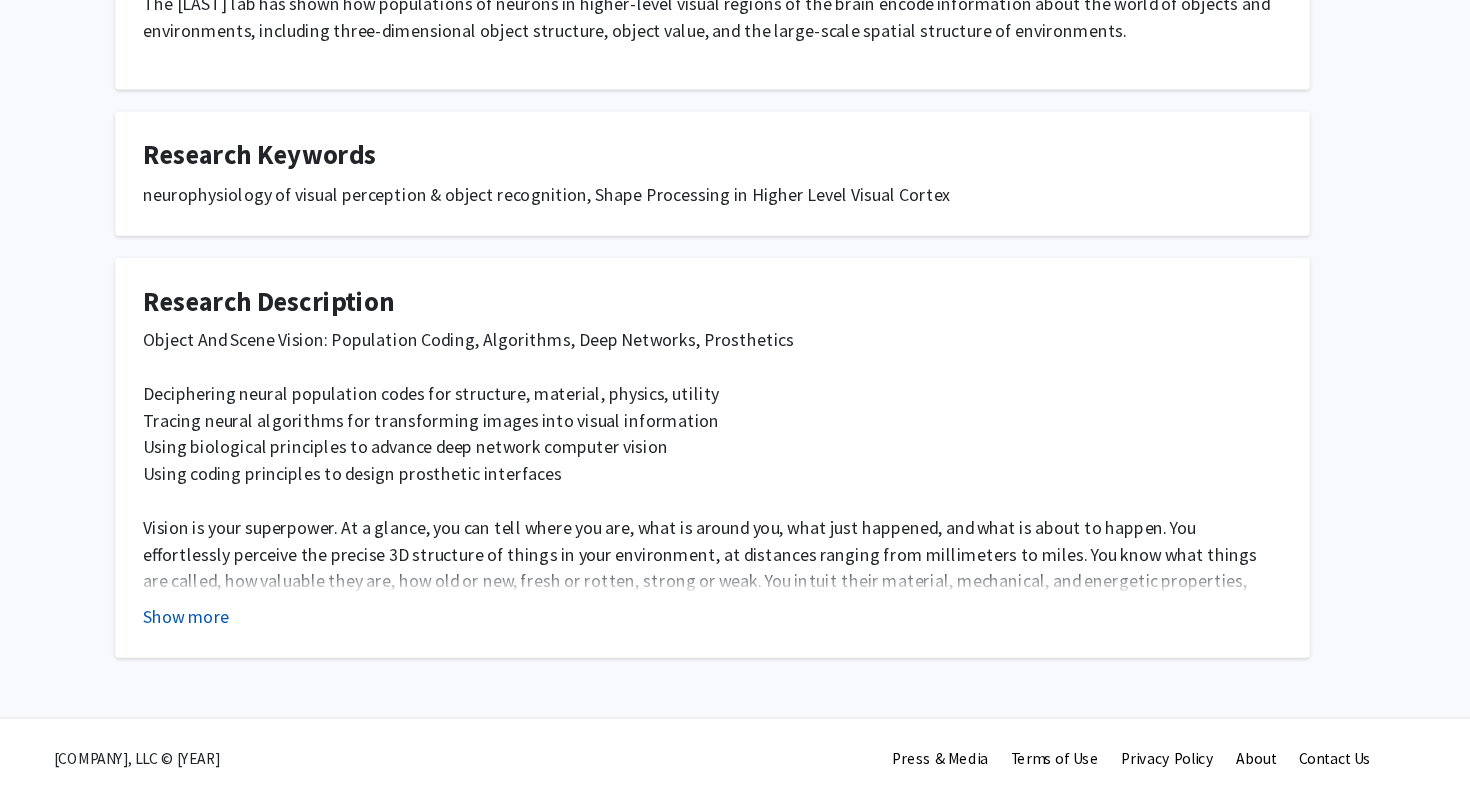 click on "Show more" 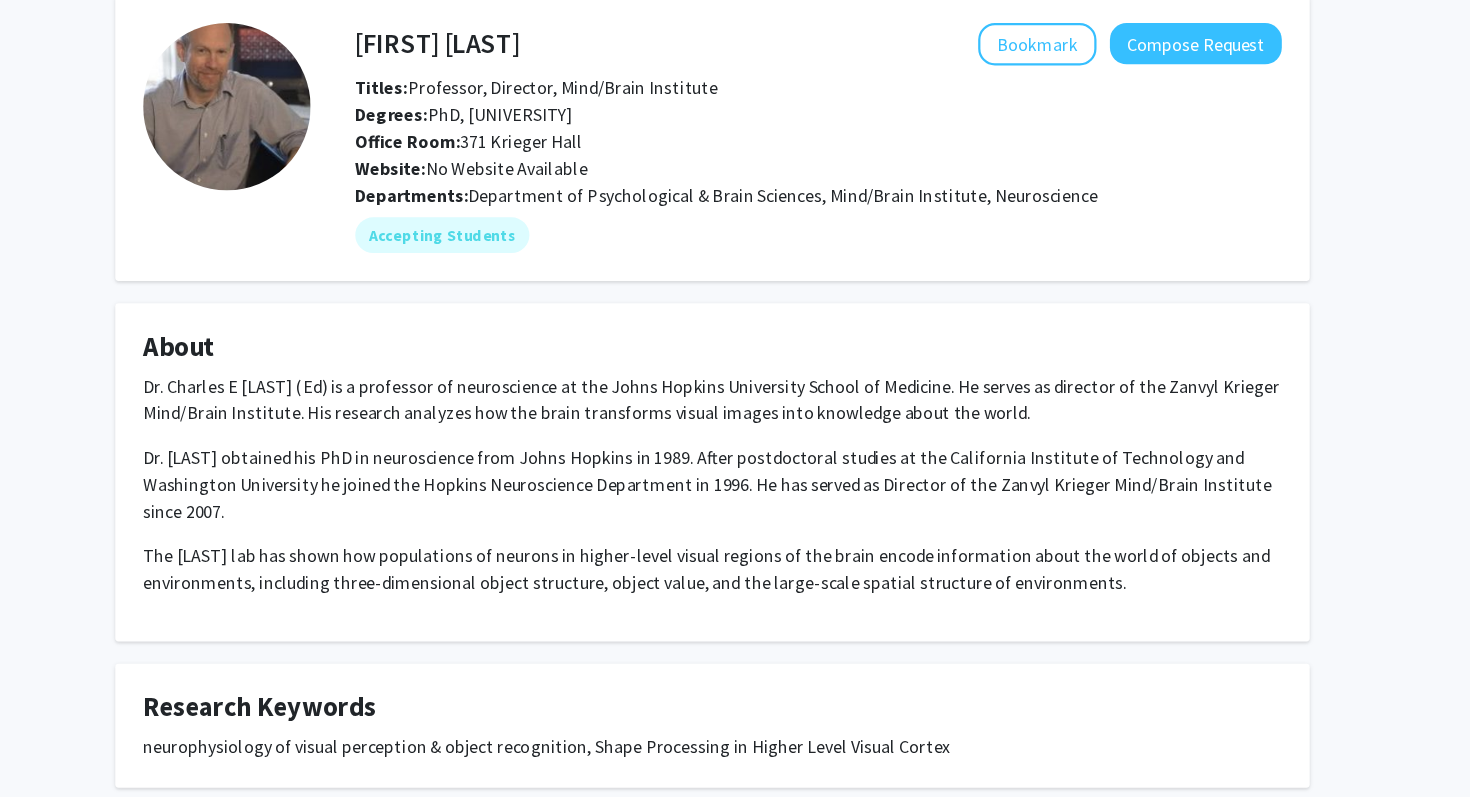 scroll, scrollTop: 45, scrollLeft: 0, axis: vertical 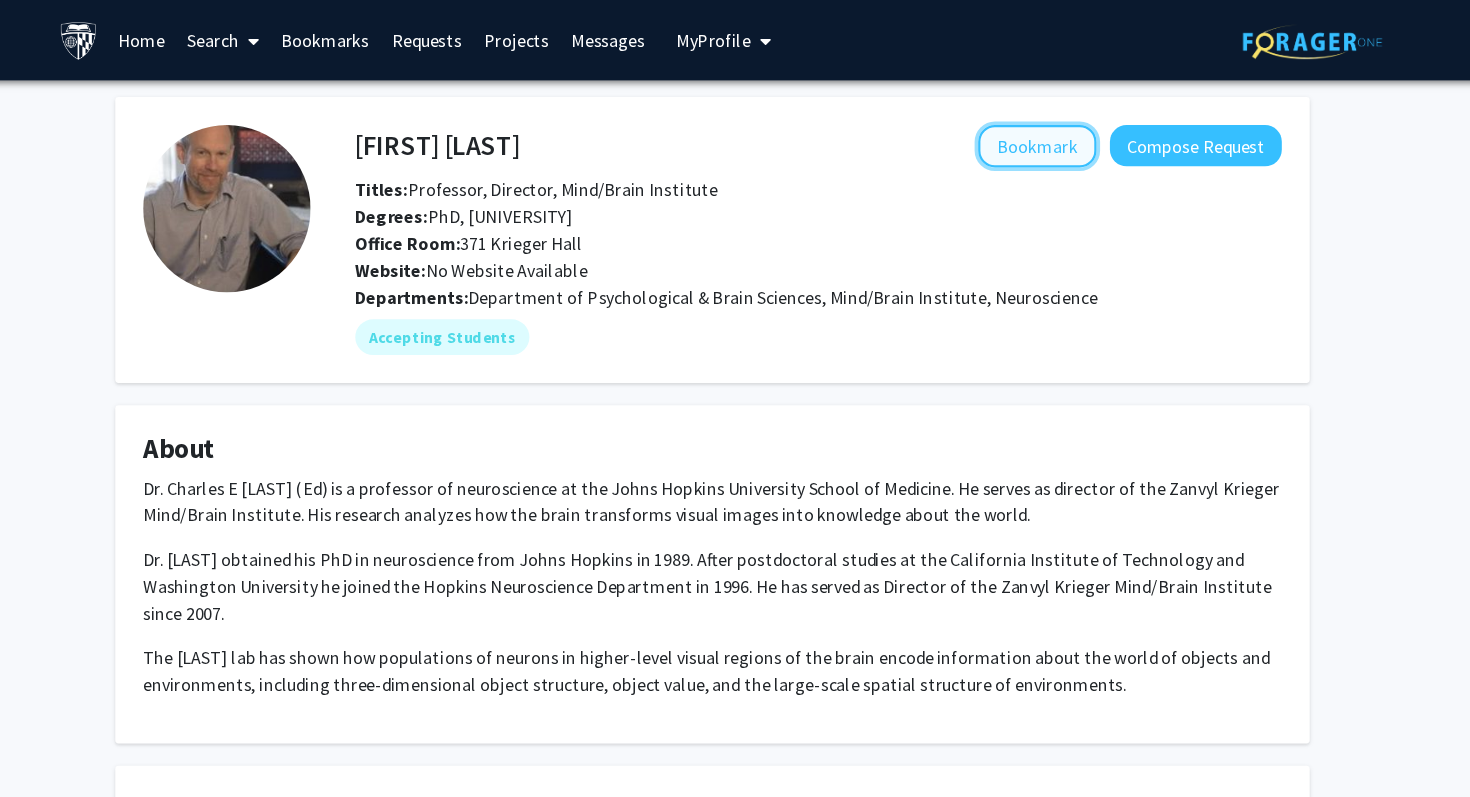 click on "Bookmark" 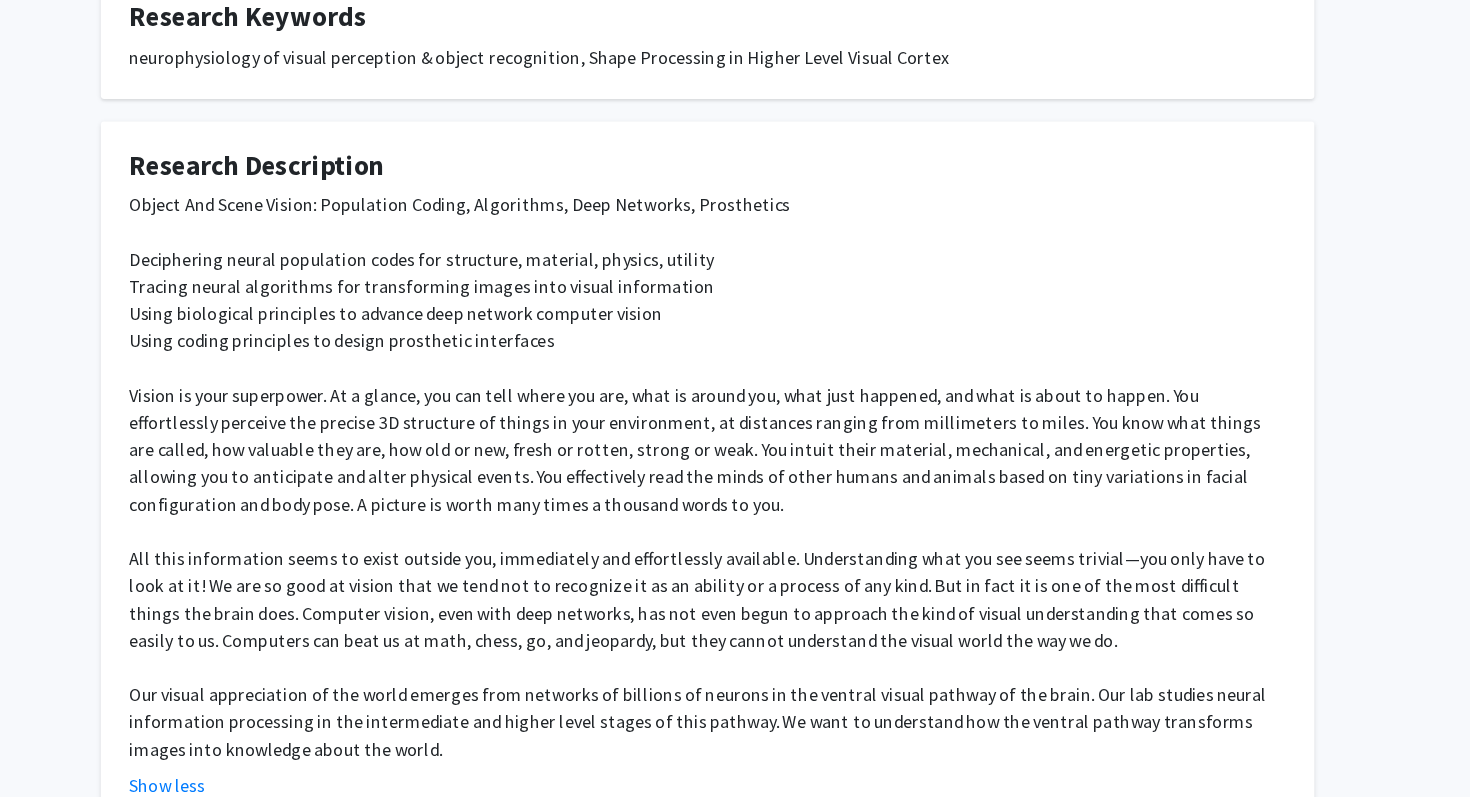 scroll, scrollTop: 767, scrollLeft: 0, axis: vertical 